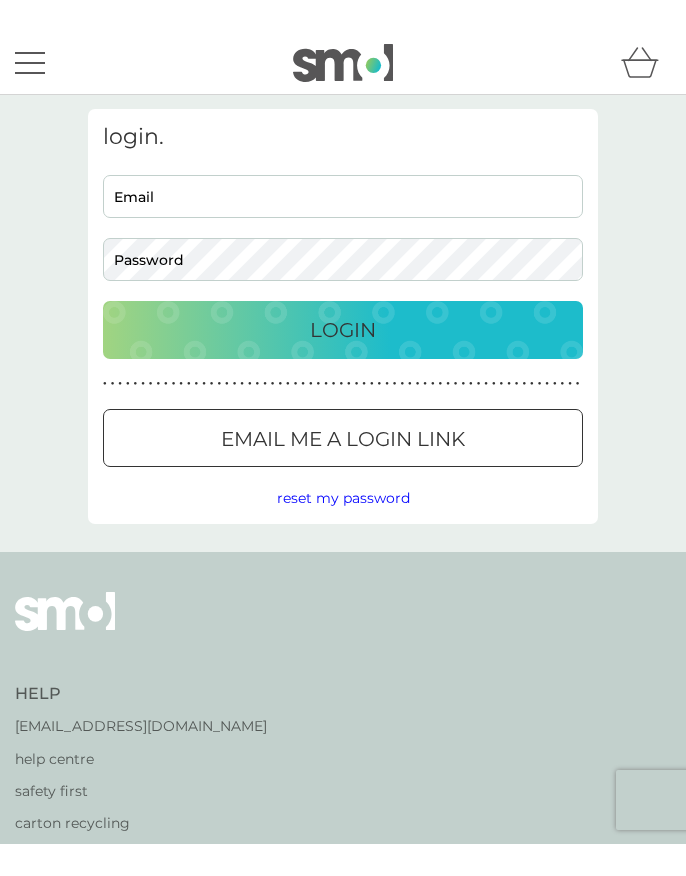scroll, scrollTop: 0, scrollLeft: 0, axis: both 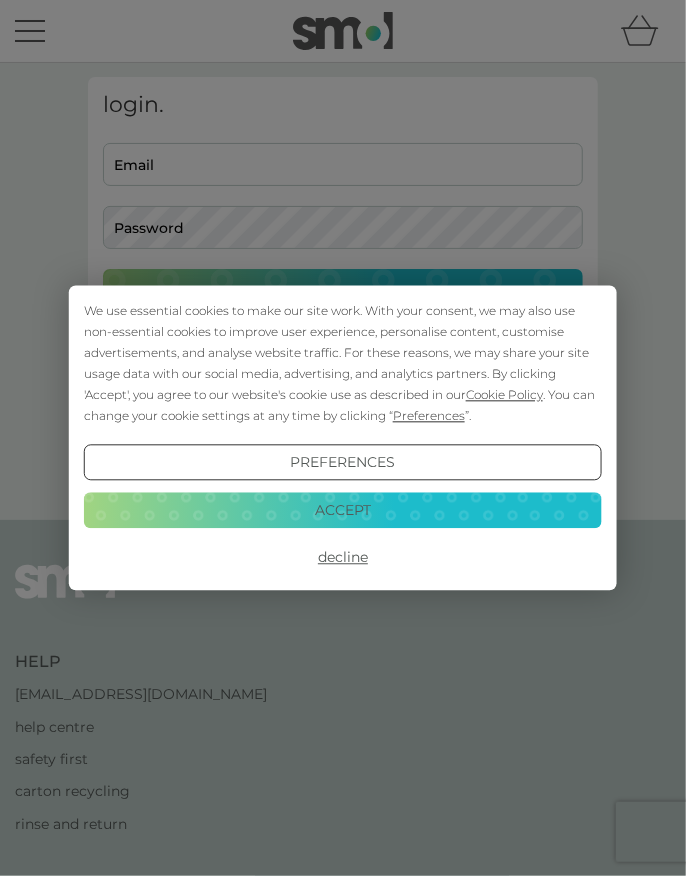 click on "Accept" at bounding box center (343, 510) 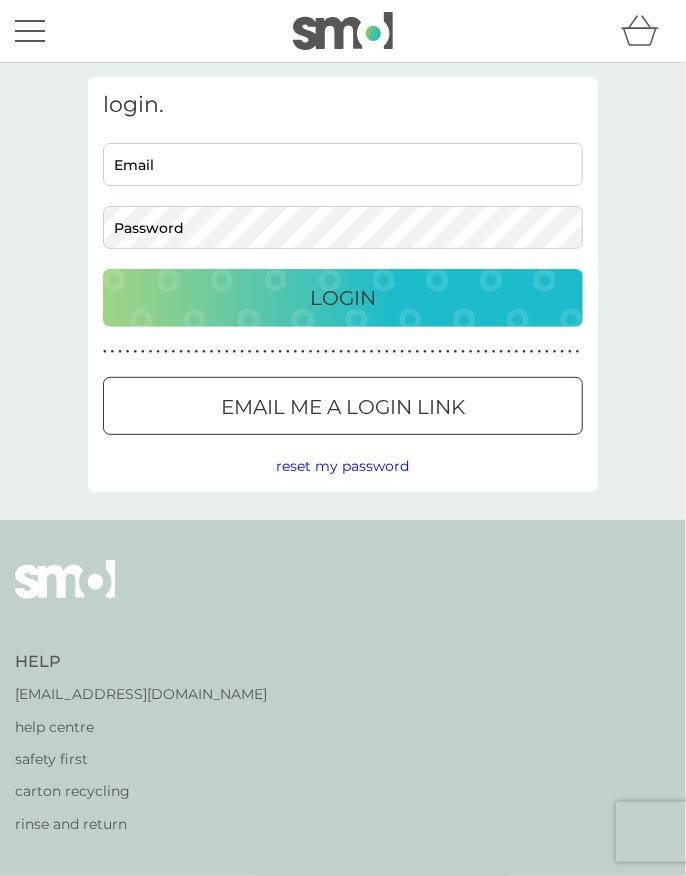 scroll, scrollTop: 0, scrollLeft: 0, axis: both 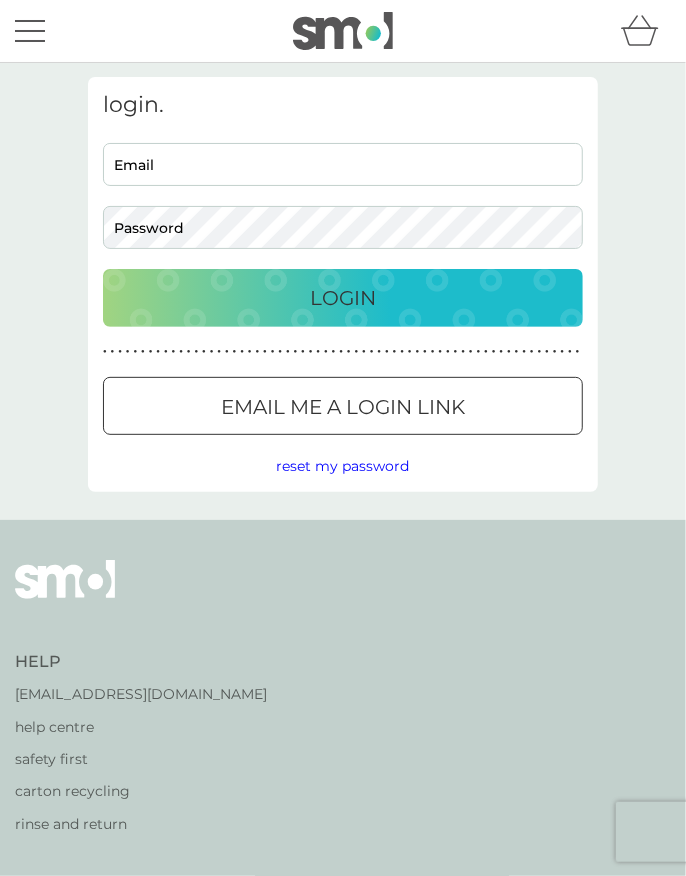 click on "Email" at bounding box center [343, 164] 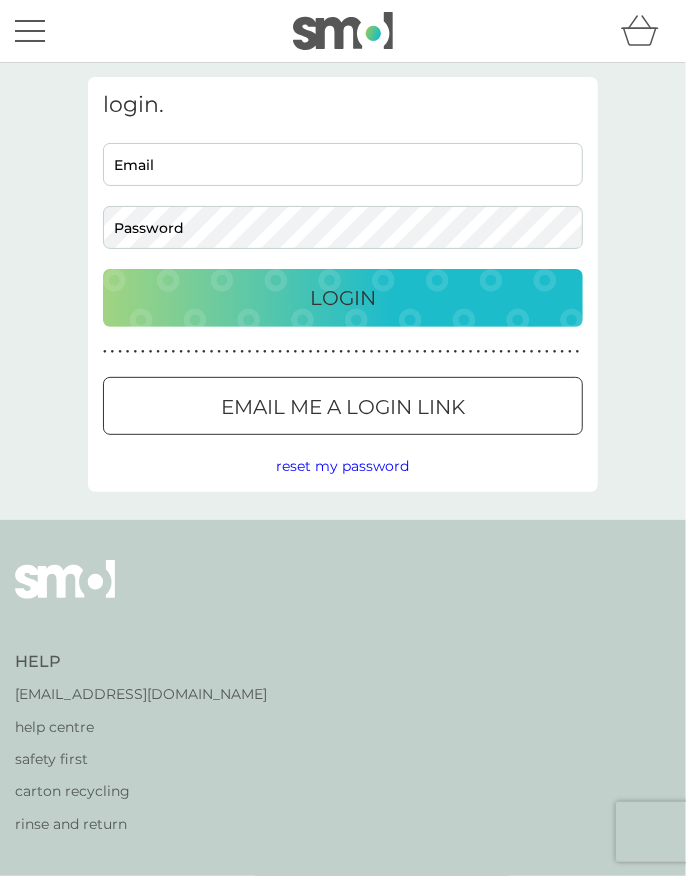 type on "[EMAIL_ADDRESS][DOMAIN_NAME]" 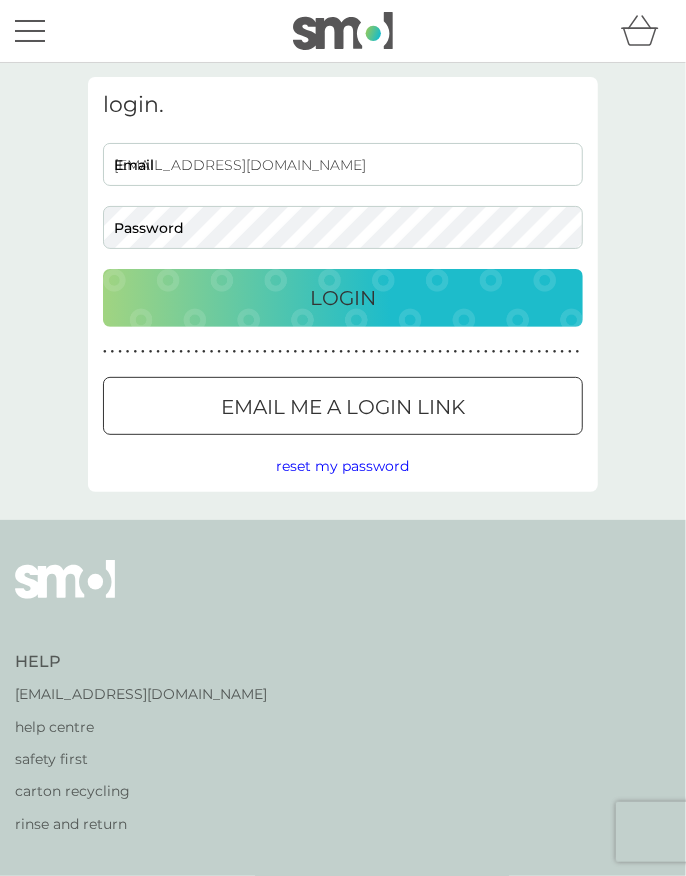 click on "Login" at bounding box center [343, 298] 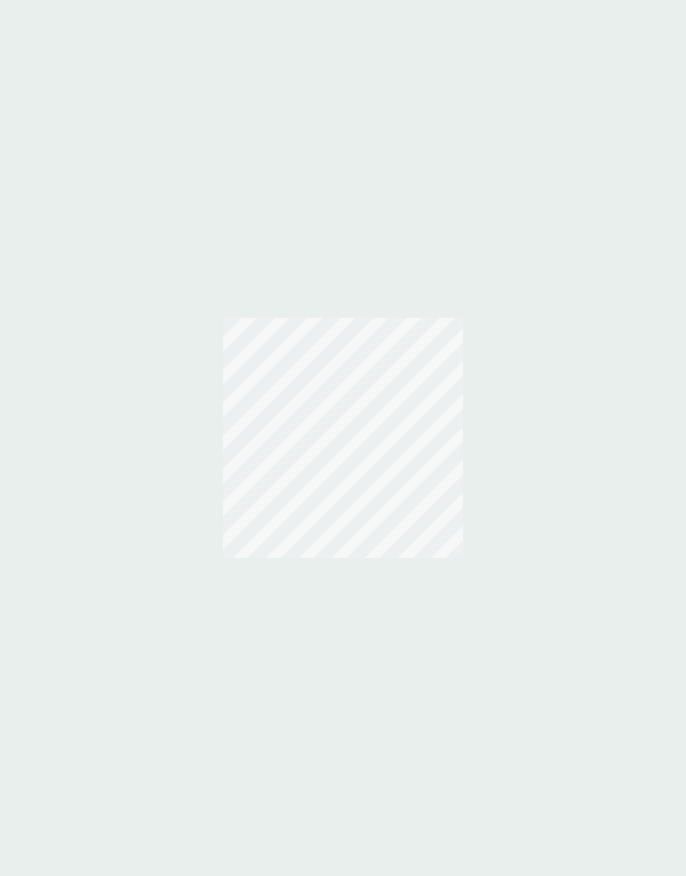 scroll, scrollTop: 0, scrollLeft: 0, axis: both 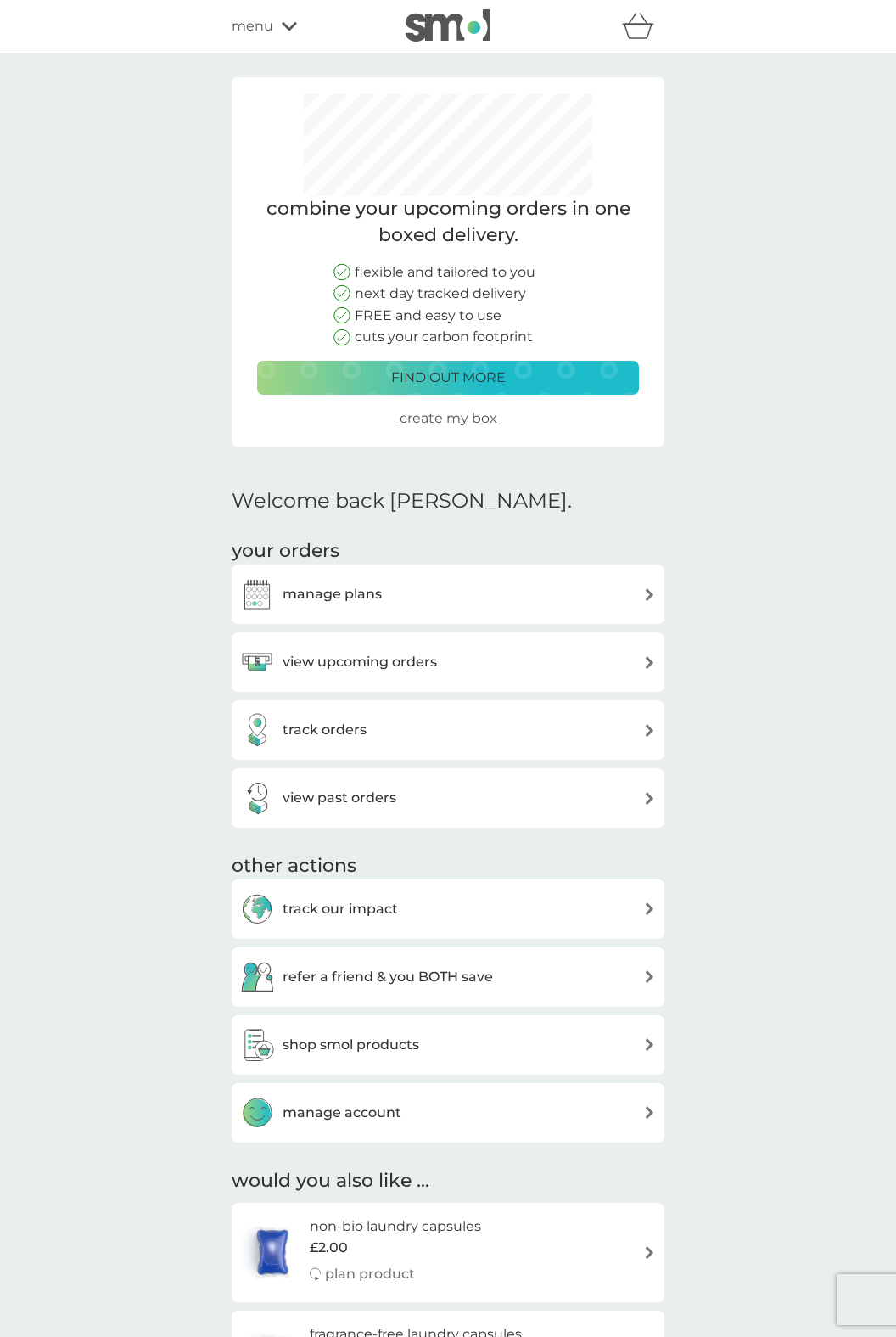 click on "view upcoming orders" at bounding box center [448, 662] 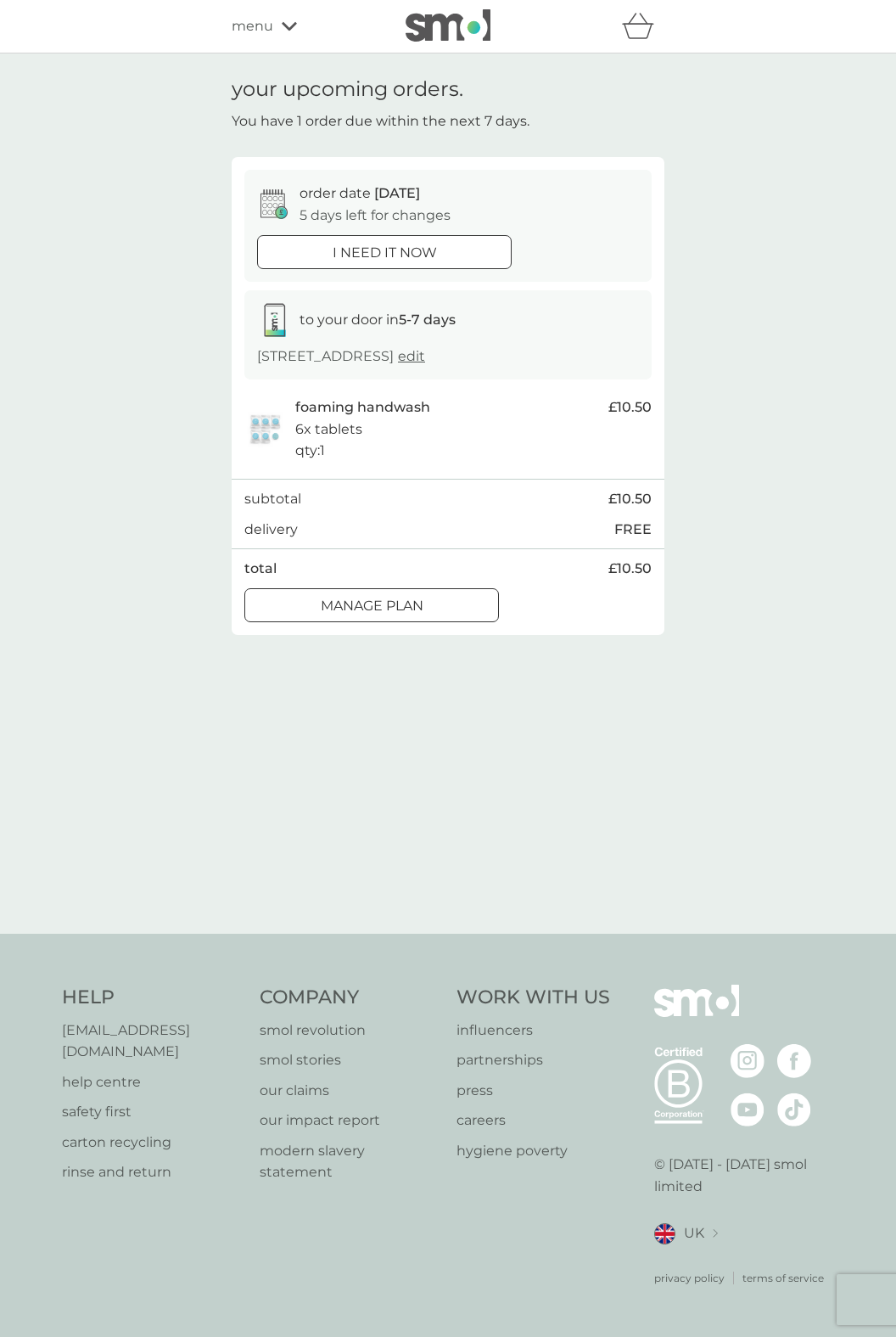 click on "Manage plan" at bounding box center [372, 606] 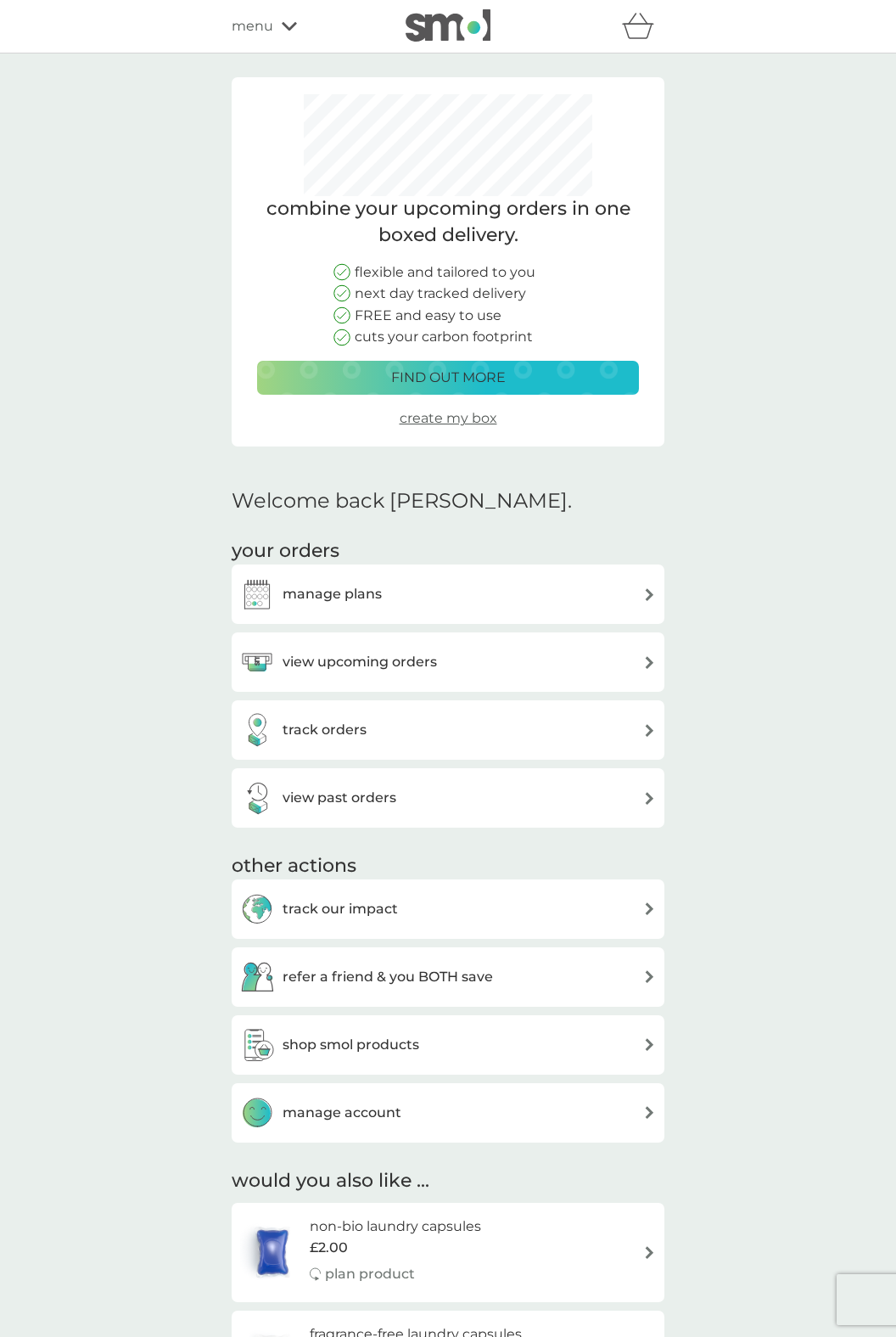 click at bounding box center [649, 594] 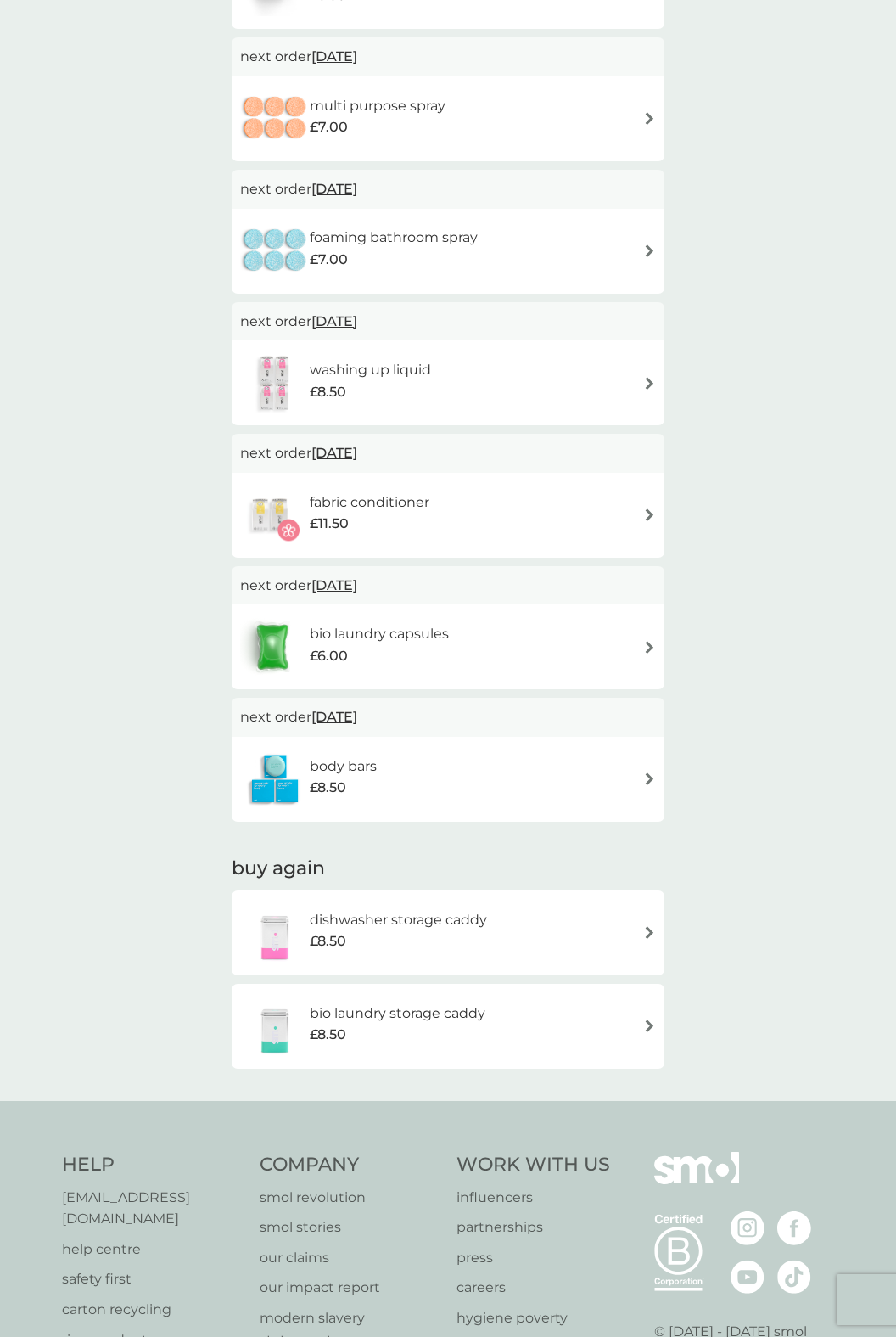 scroll, scrollTop: 581, scrollLeft: 0, axis: vertical 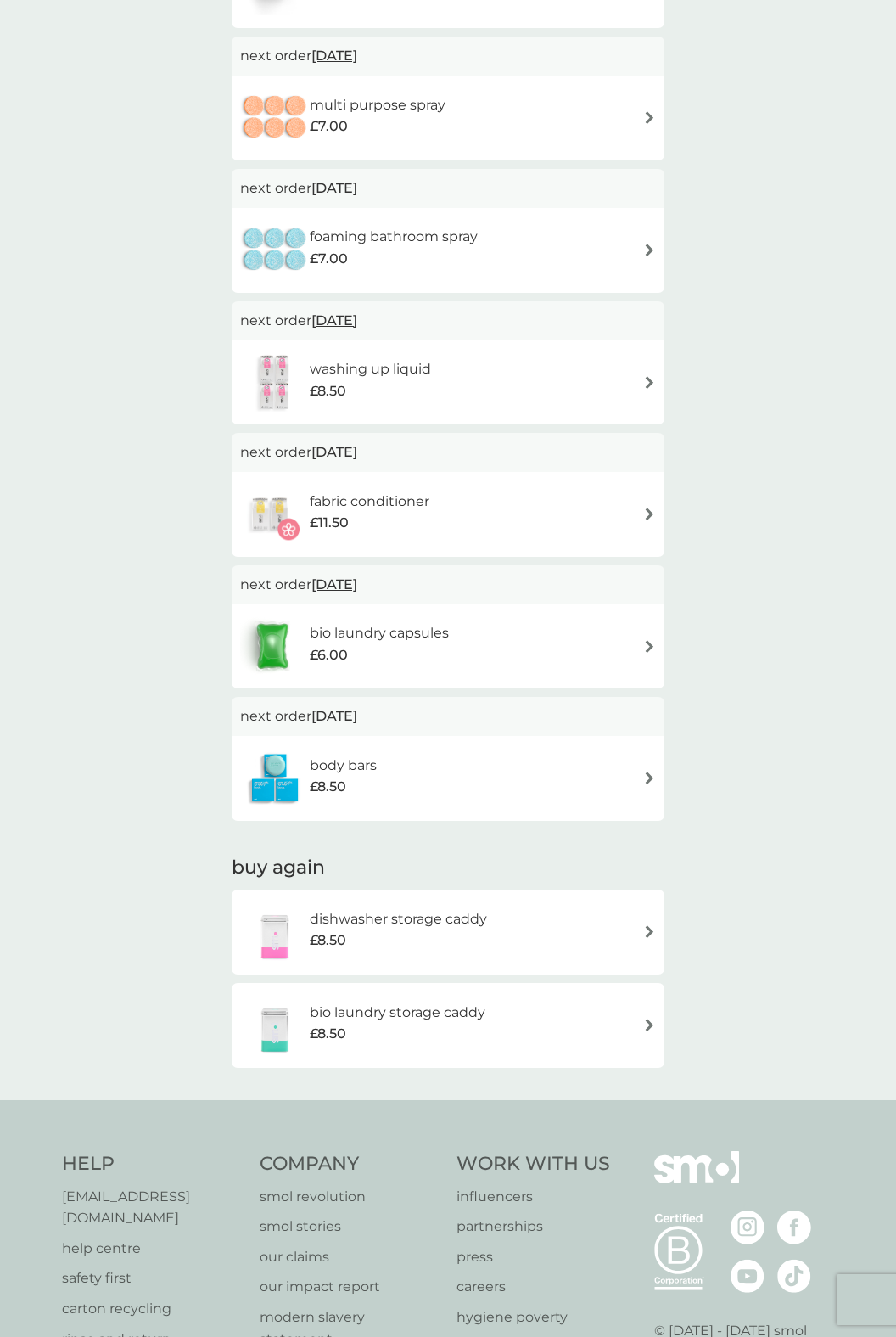 click at bounding box center (649, 514) 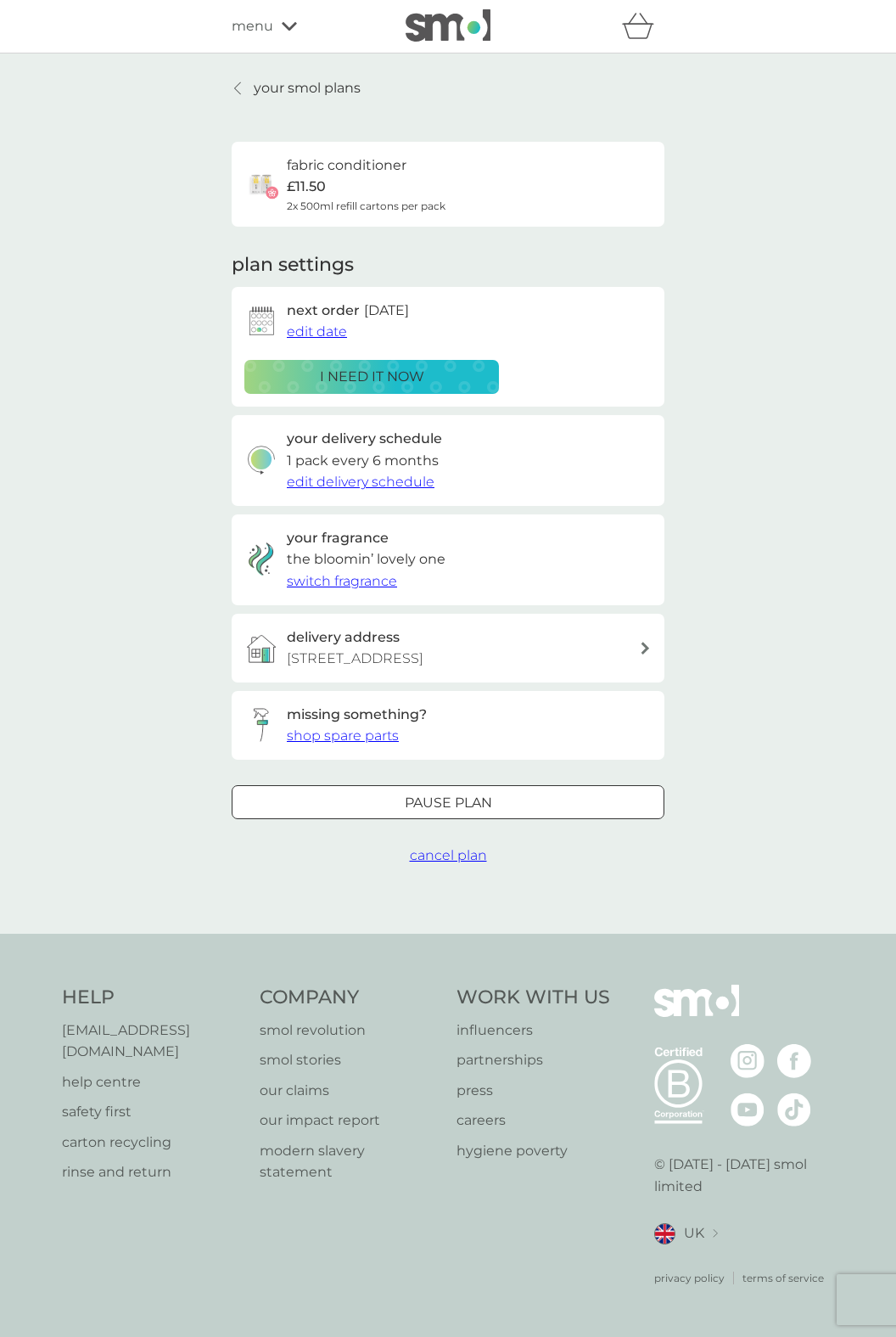 scroll, scrollTop: 0, scrollLeft: 0, axis: both 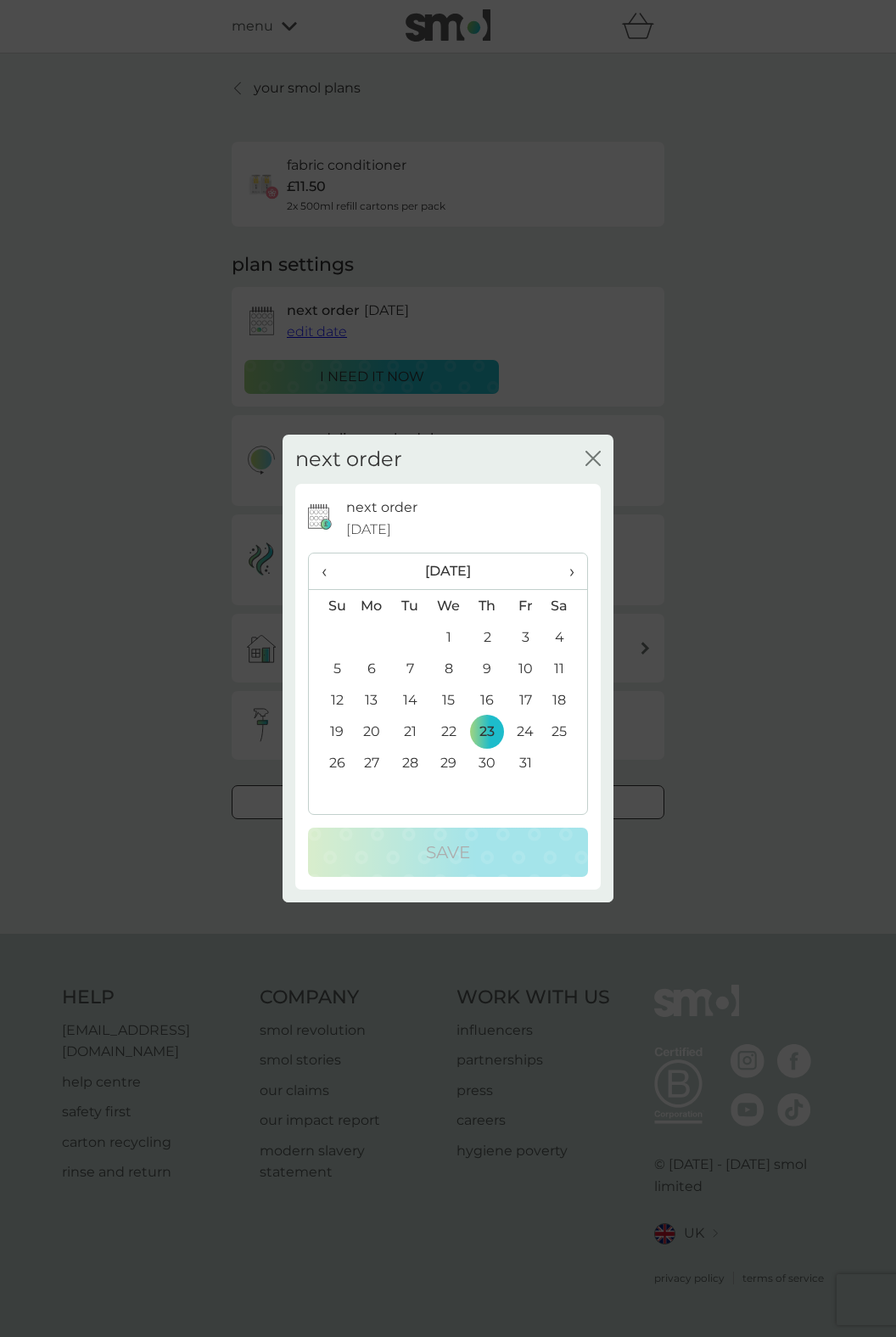click on "30" at bounding box center [487, 762] 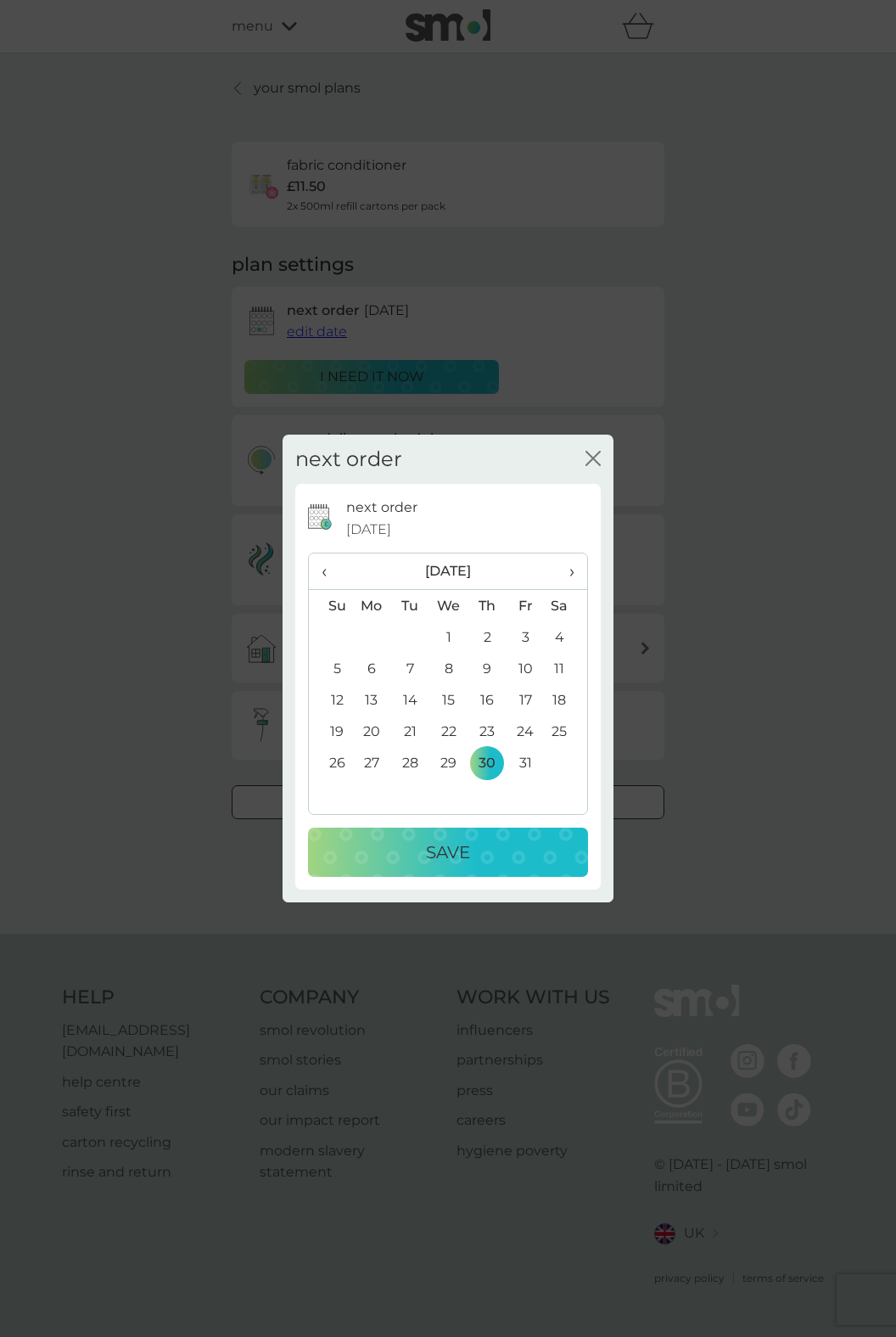 click on "Save" at bounding box center [448, 852] 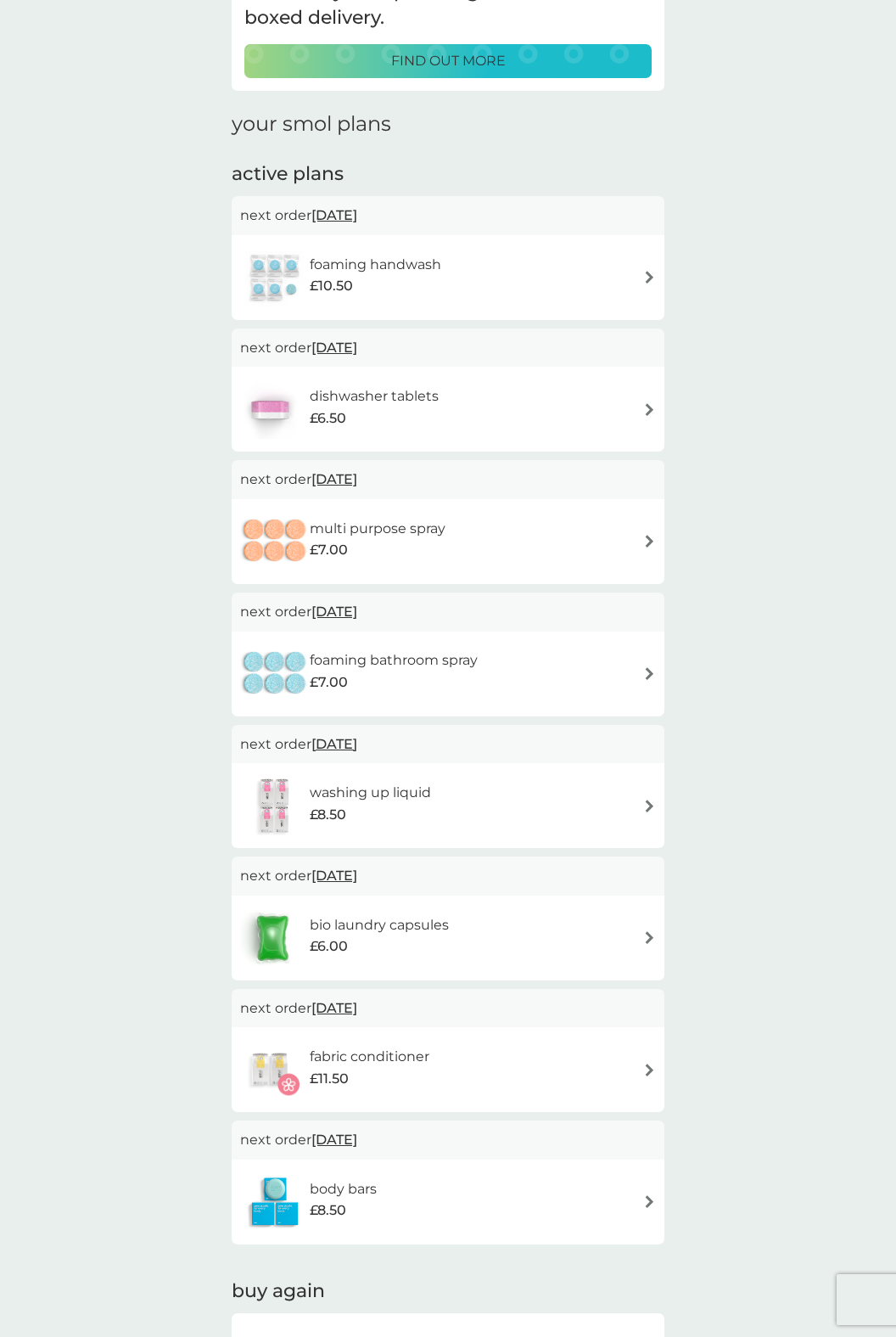 scroll, scrollTop: 160, scrollLeft: 0, axis: vertical 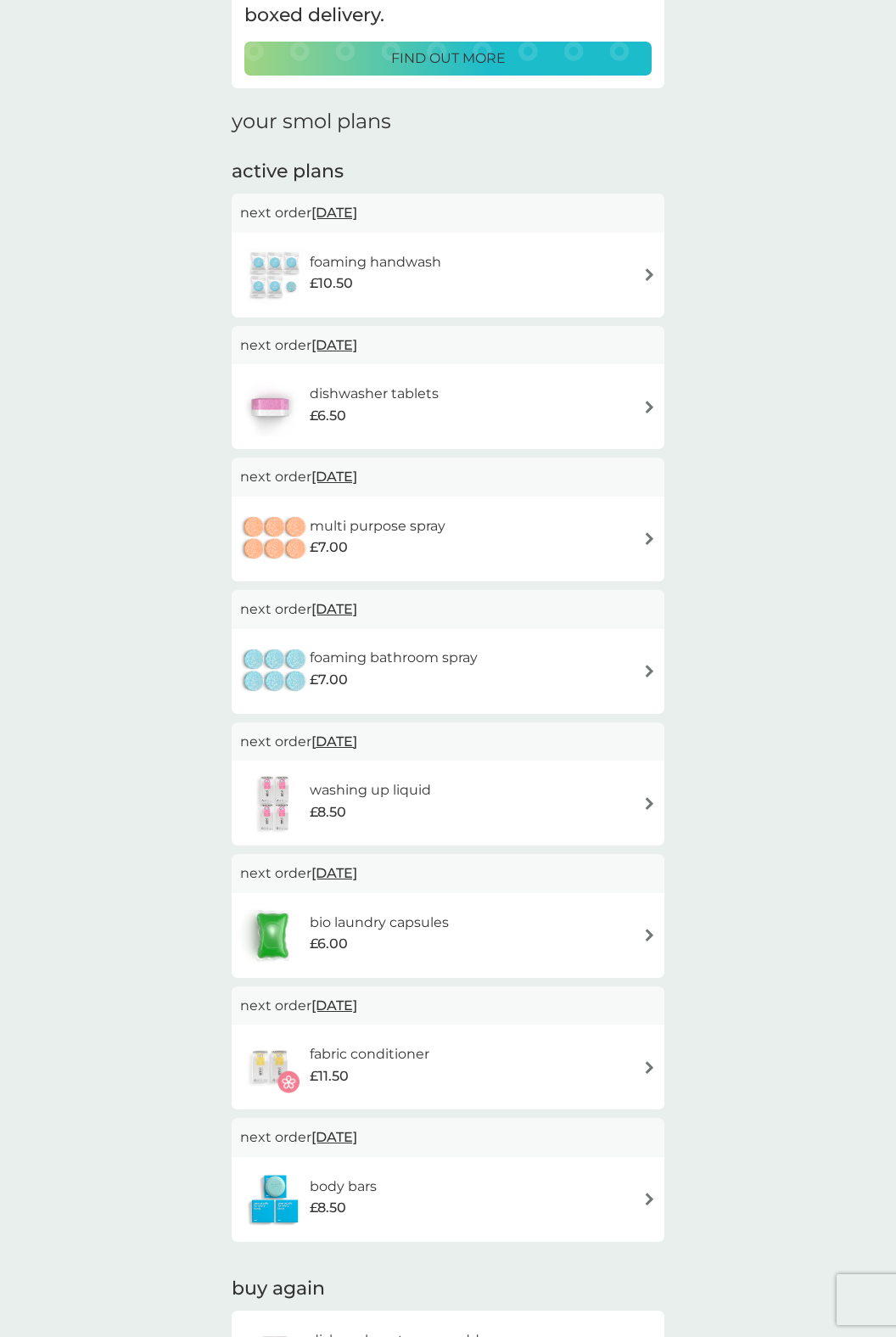 click on "foaming handwash" at bounding box center [375, 262] 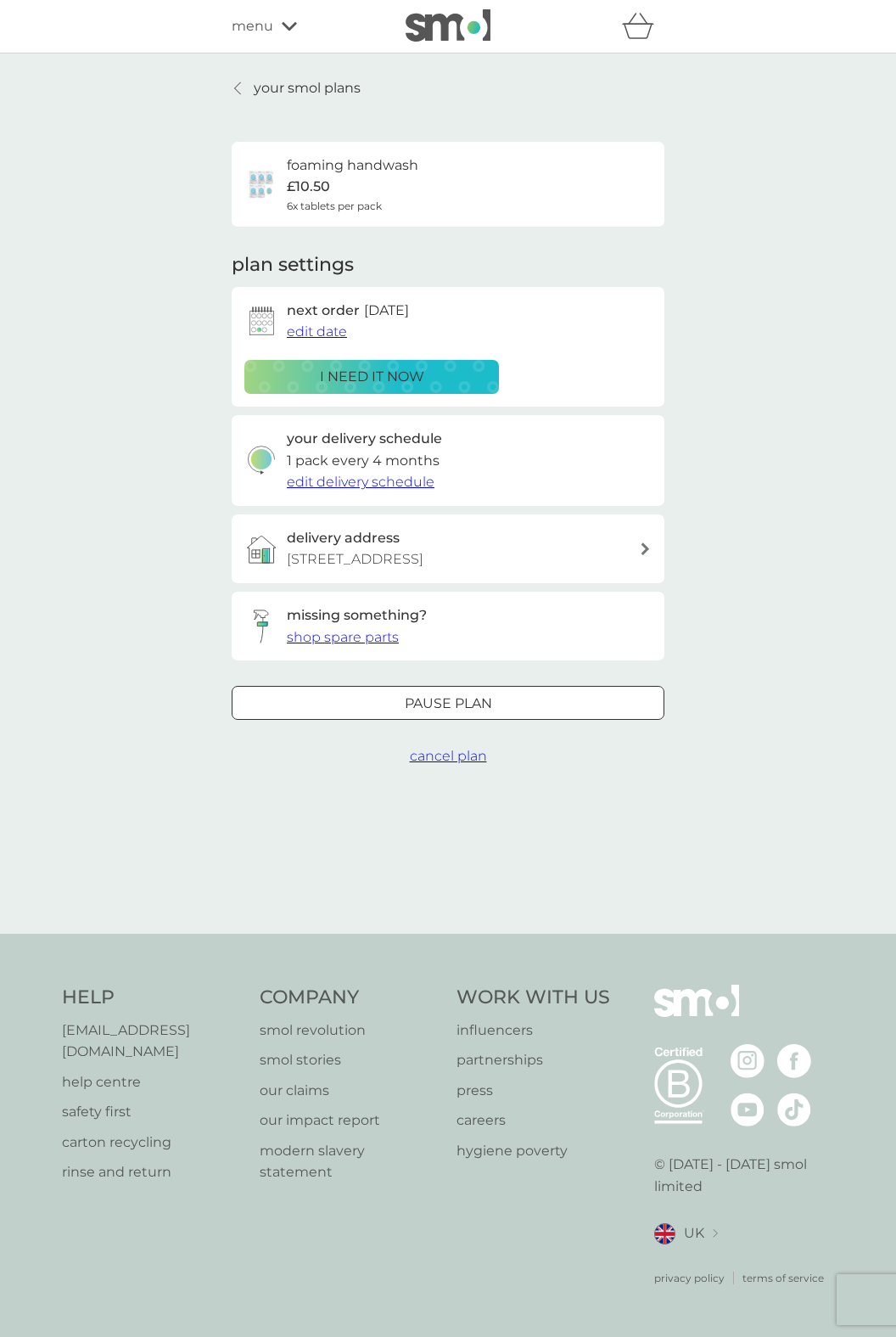 click on "edit delivery schedule" at bounding box center (361, 481) 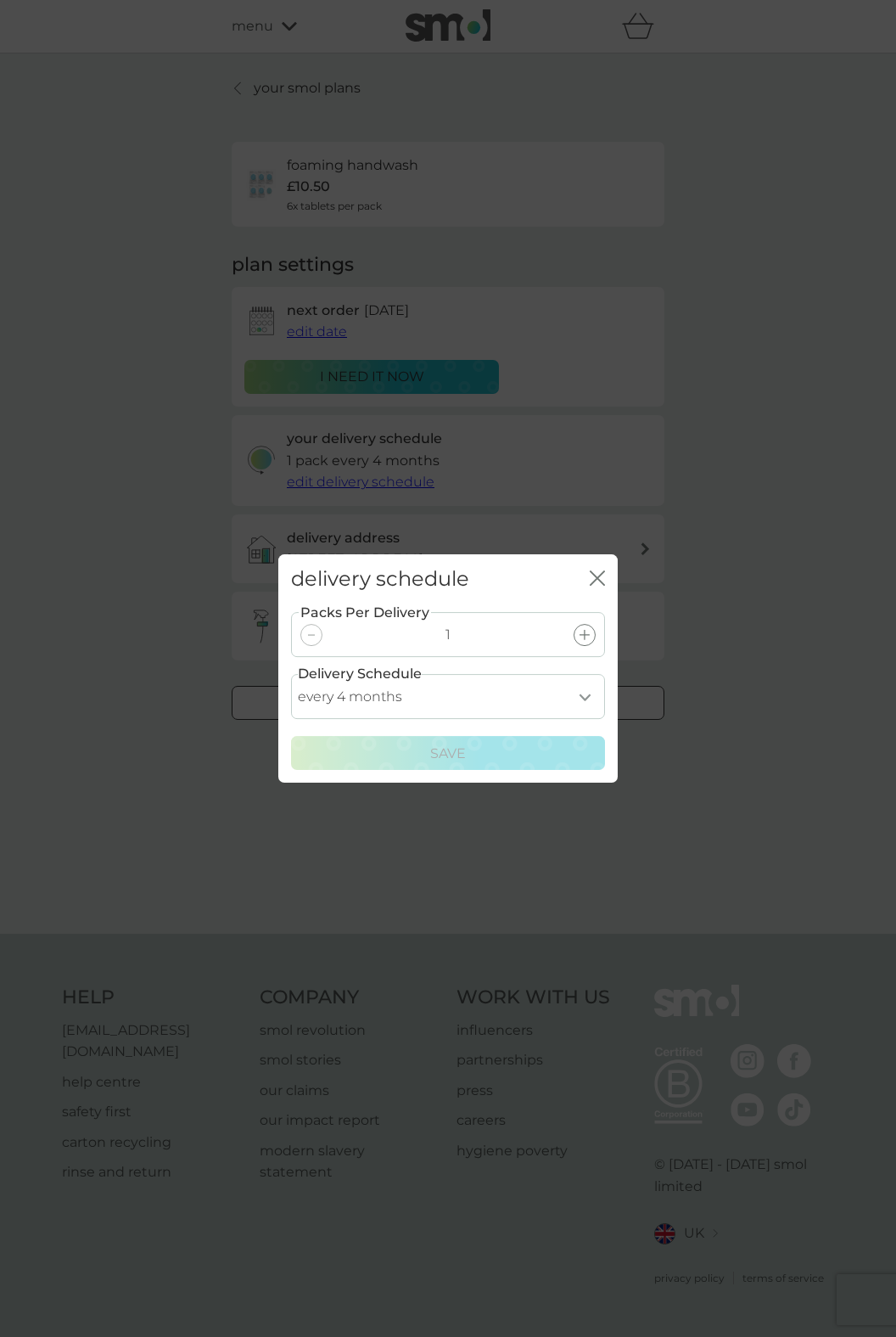 click on "every 1 month every 2 months every 3 months every 4 months every 5 months every 6 months" at bounding box center (448, 696) 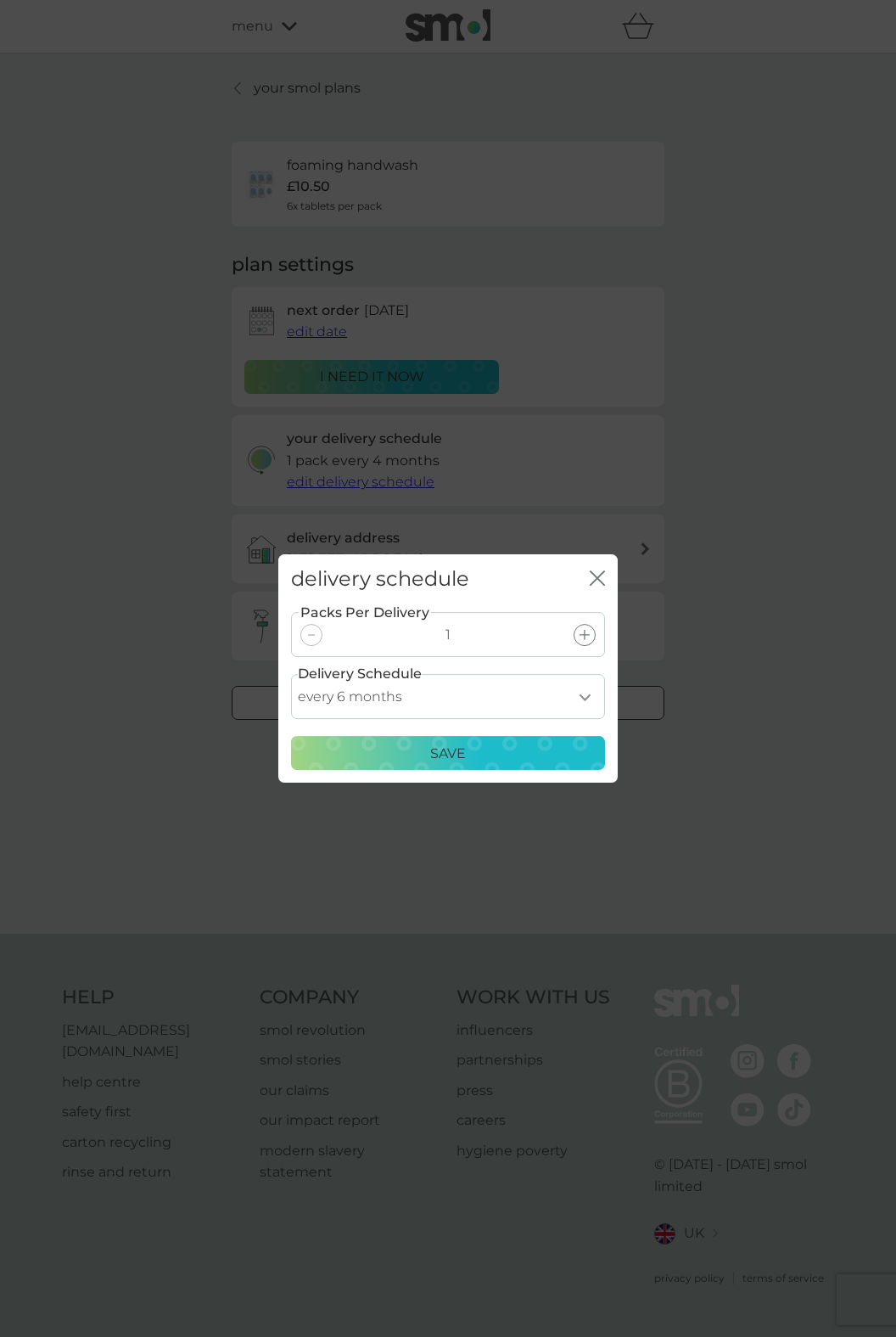 click on "Save" at bounding box center (448, 754) 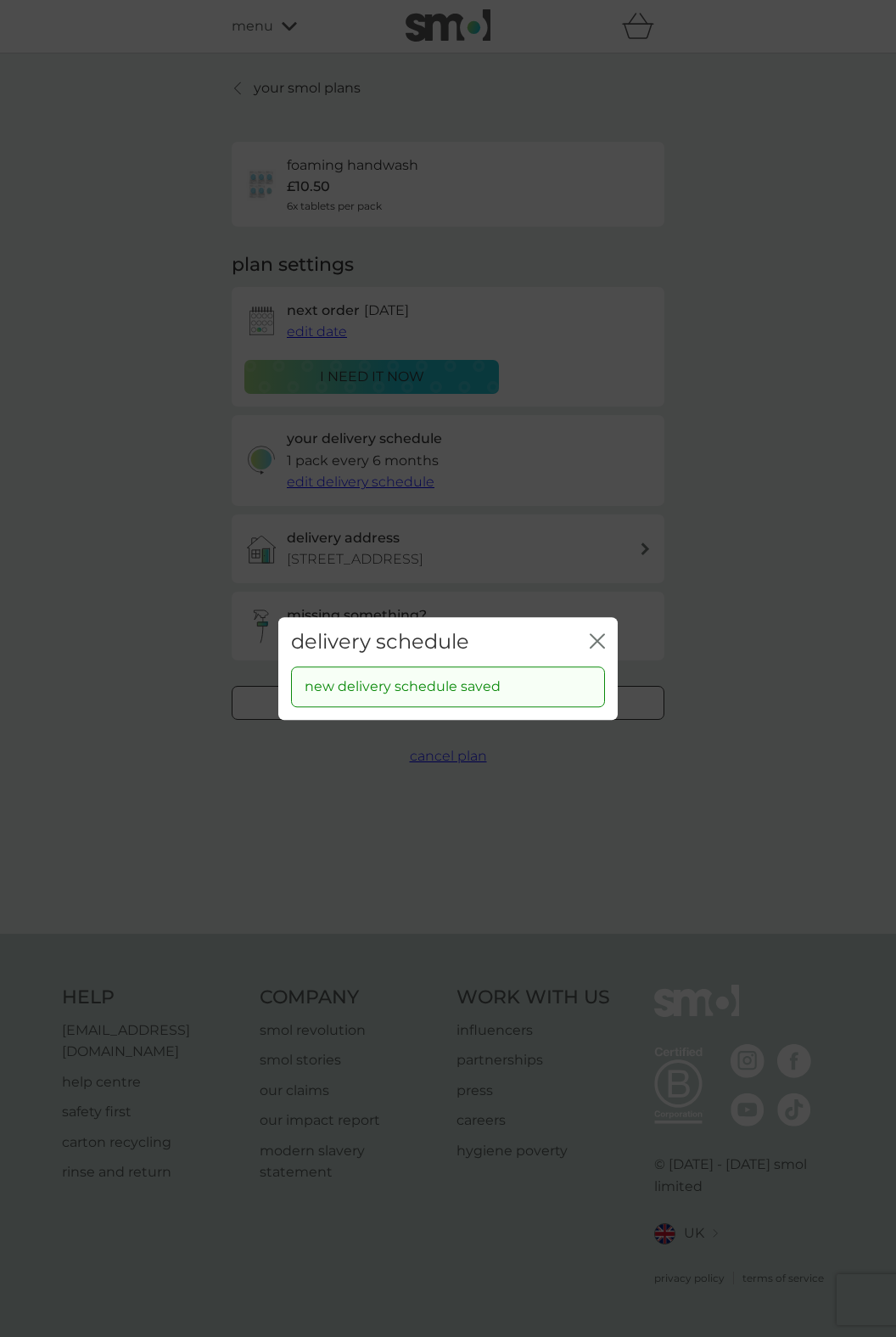 click on "close" 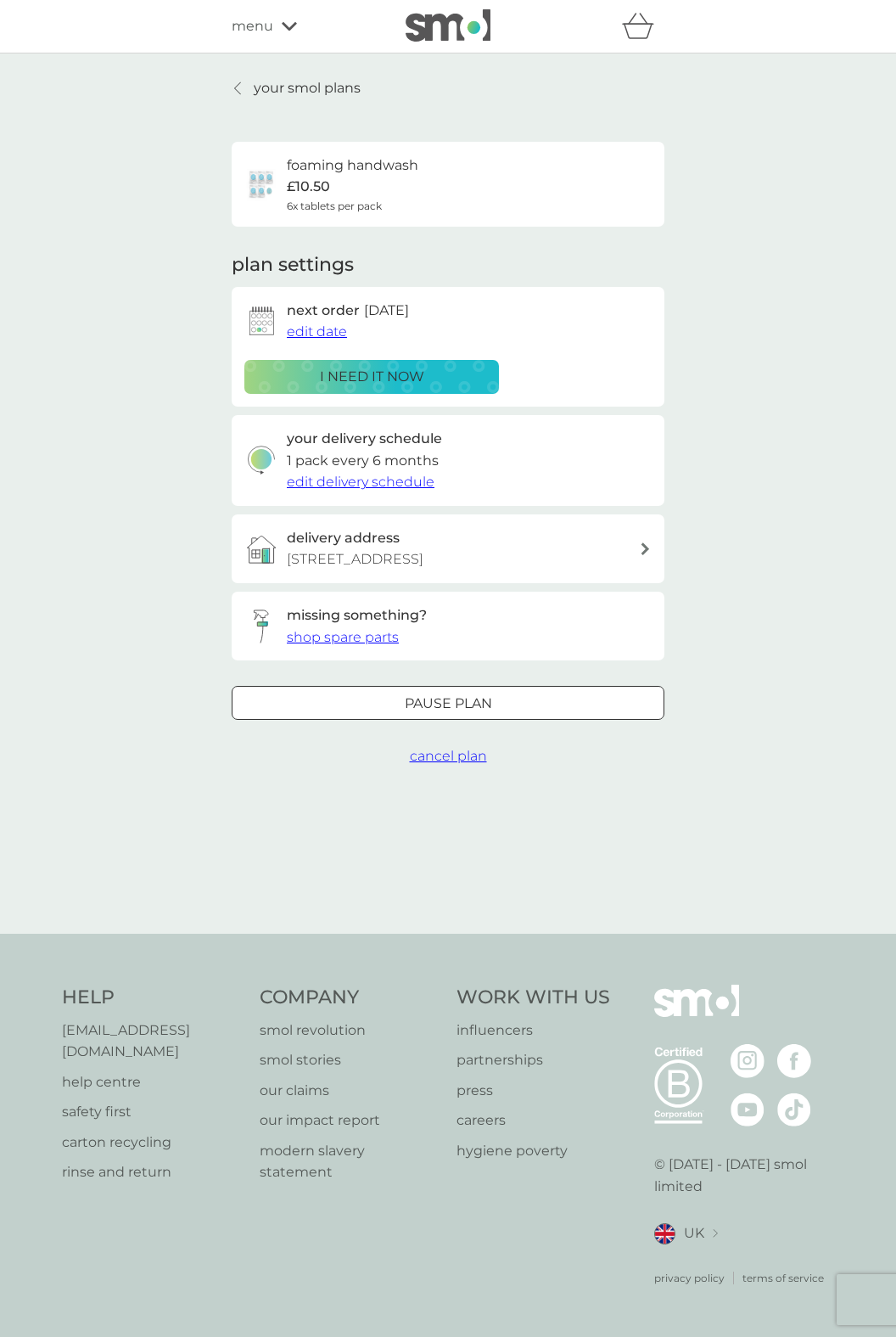 scroll, scrollTop: 160, scrollLeft: 0, axis: vertical 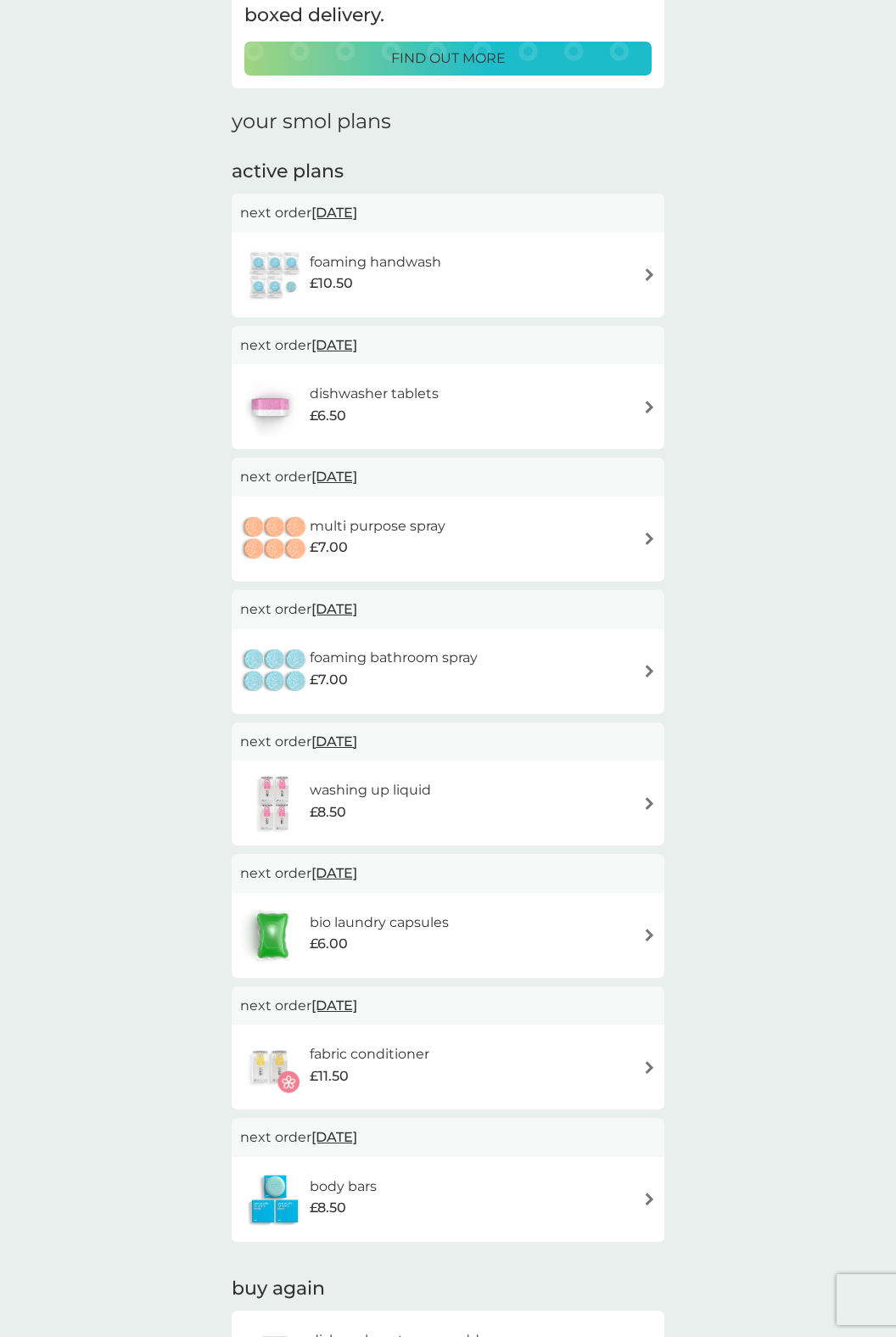 click at bounding box center [649, 407] 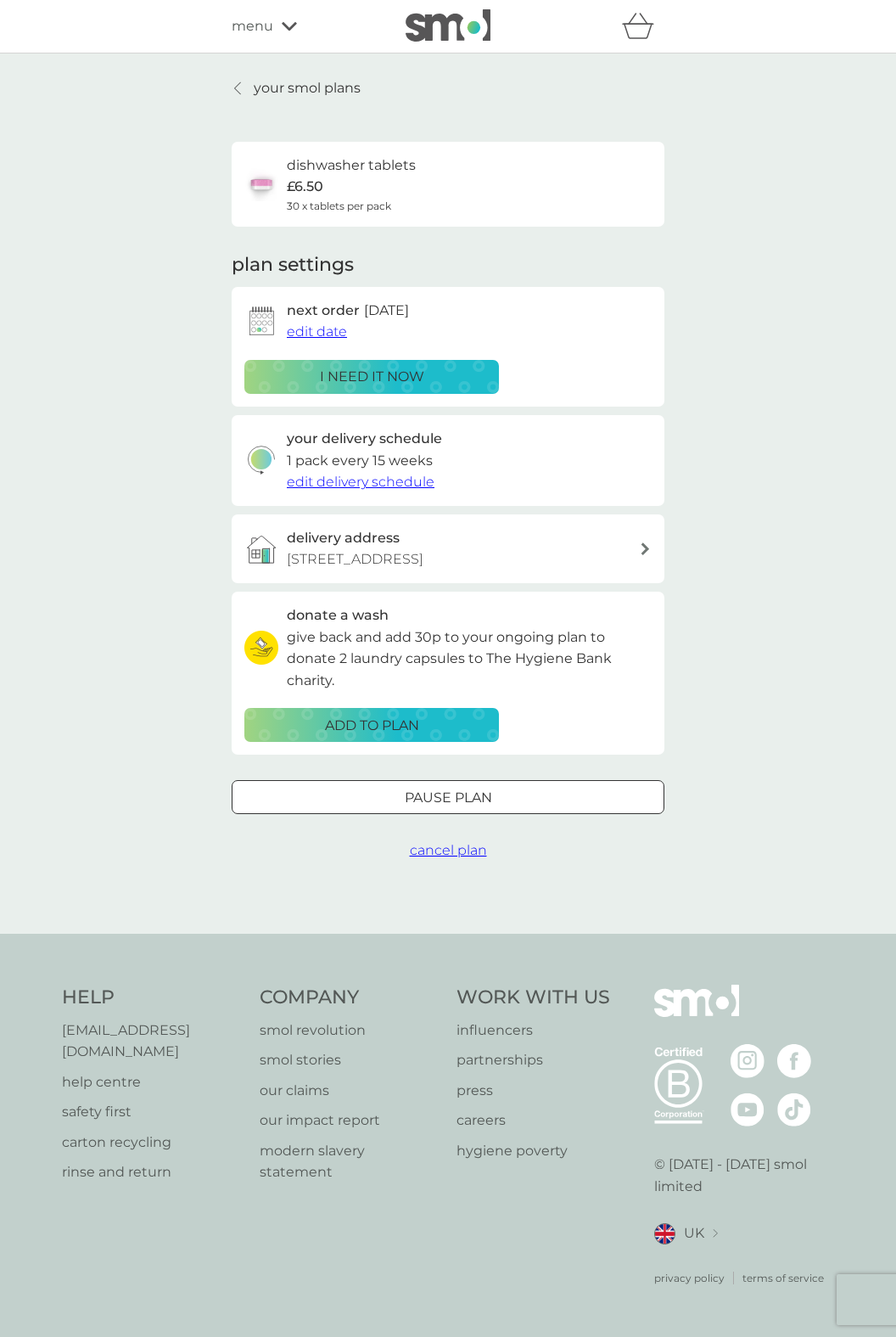 scroll, scrollTop: 0, scrollLeft: 0, axis: both 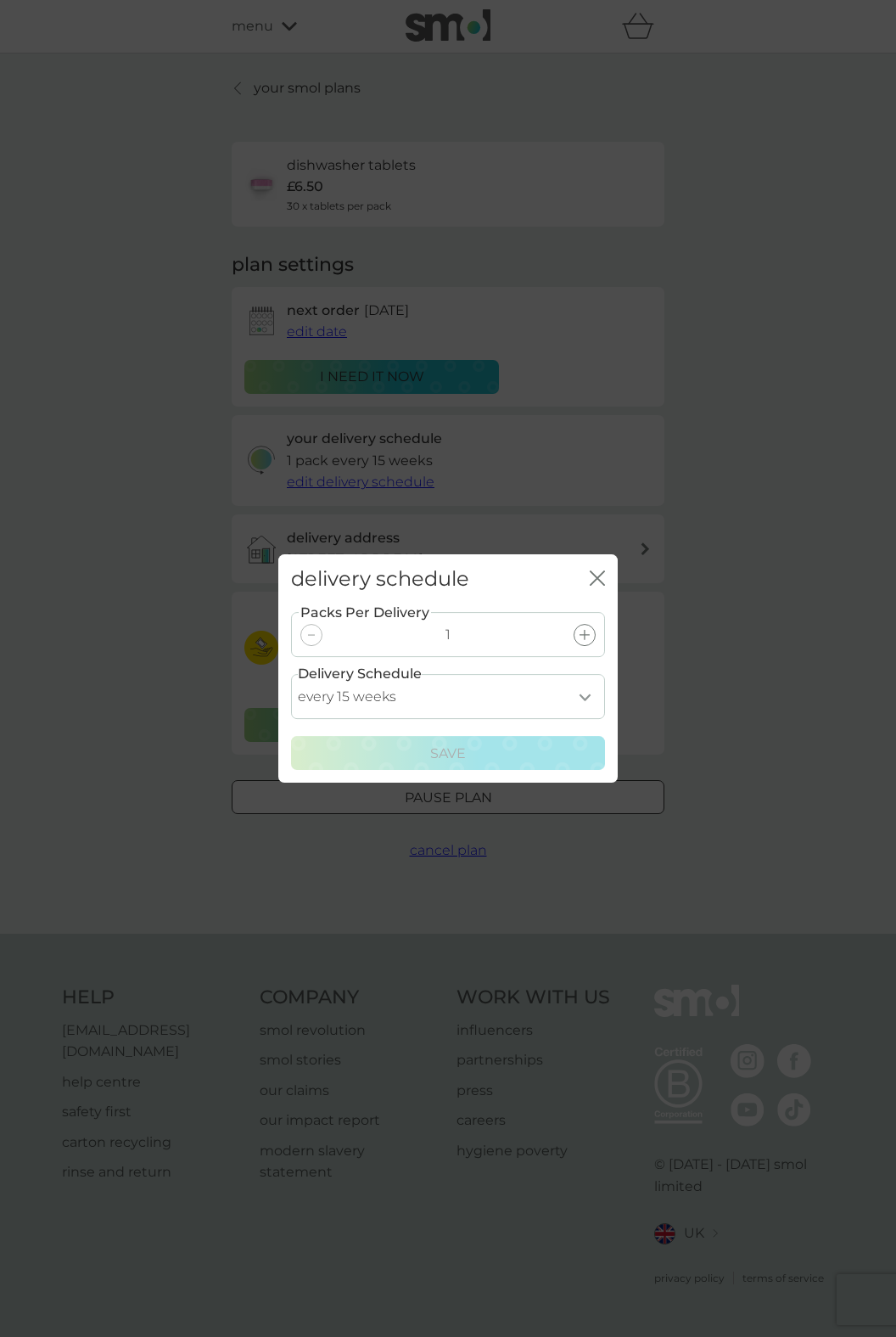 click on "every 1 week every 2 weeks every 3 weeks every 4 weeks every 5 weeks every 6 weeks every 7 weeks every 8 weeks every 9 weeks every 10 weeks every 11 weeks every 12 weeks every 13 weeks every 14 weeks every 15 weeks every 16 weeks every 17 weeks" at bounding box center (448, 696) 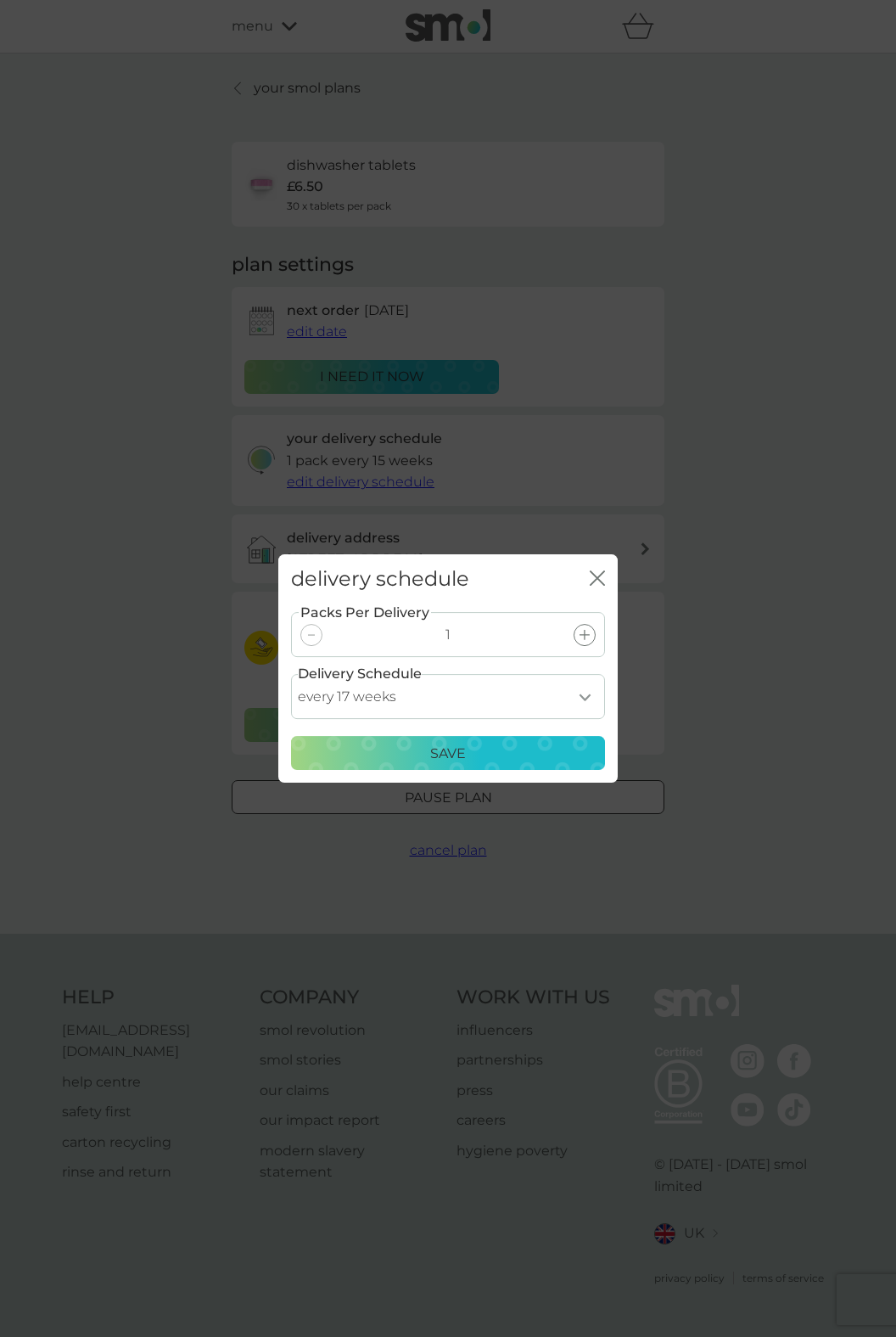 click on "Save" at bounding box center (448, 754) 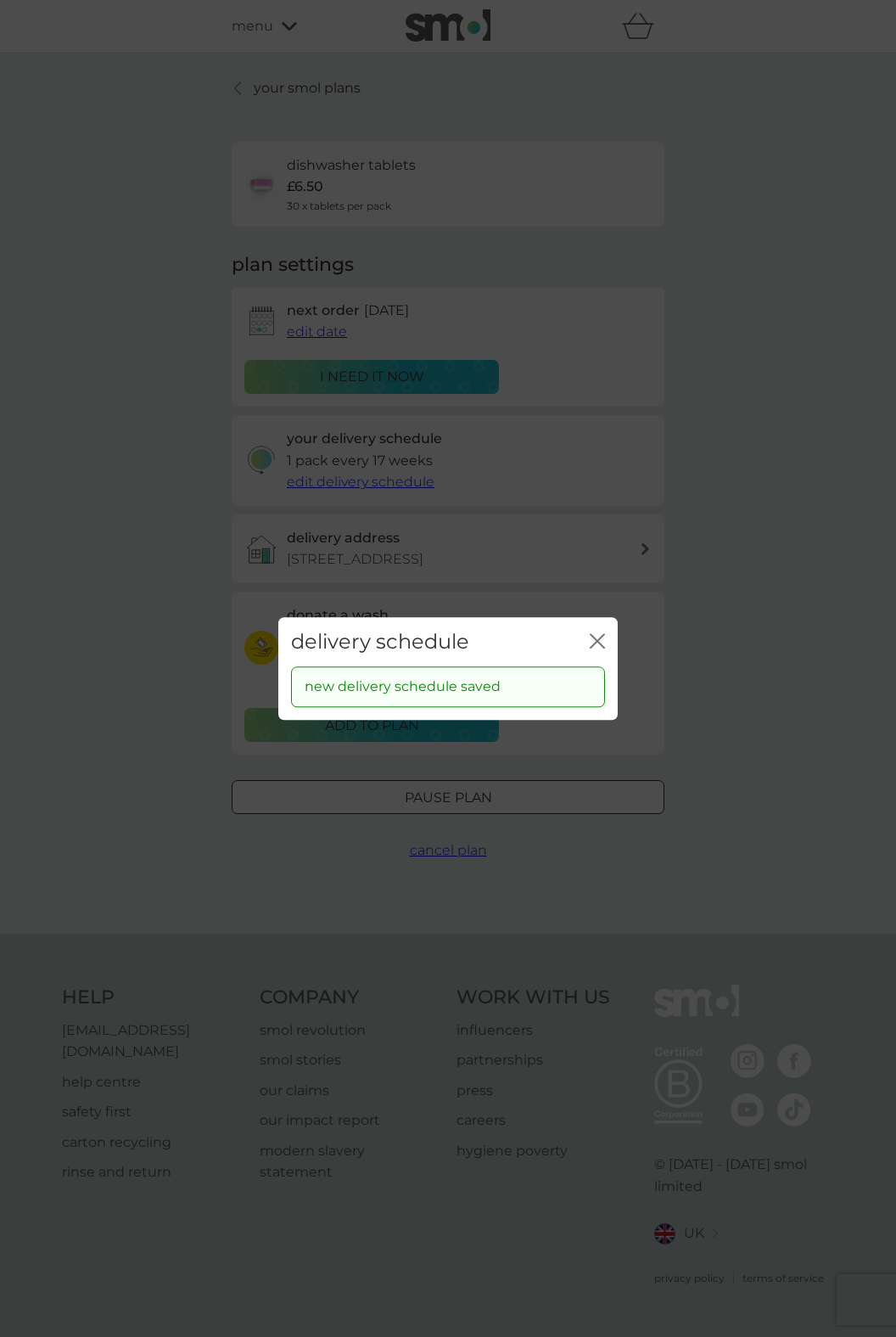 click on "close" 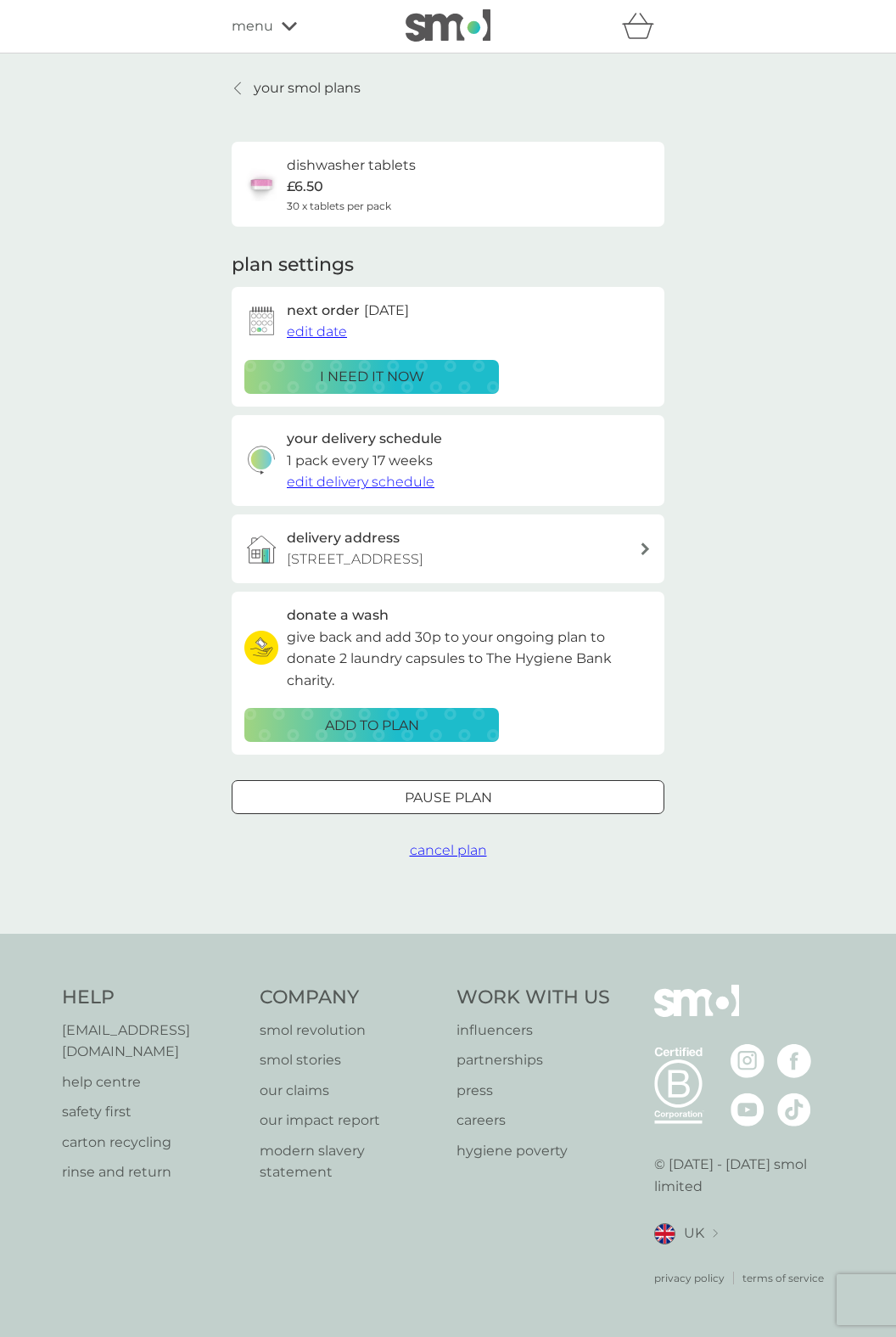 scroll, scrollTop: 160, scrollLeft: 0, axis: vertical 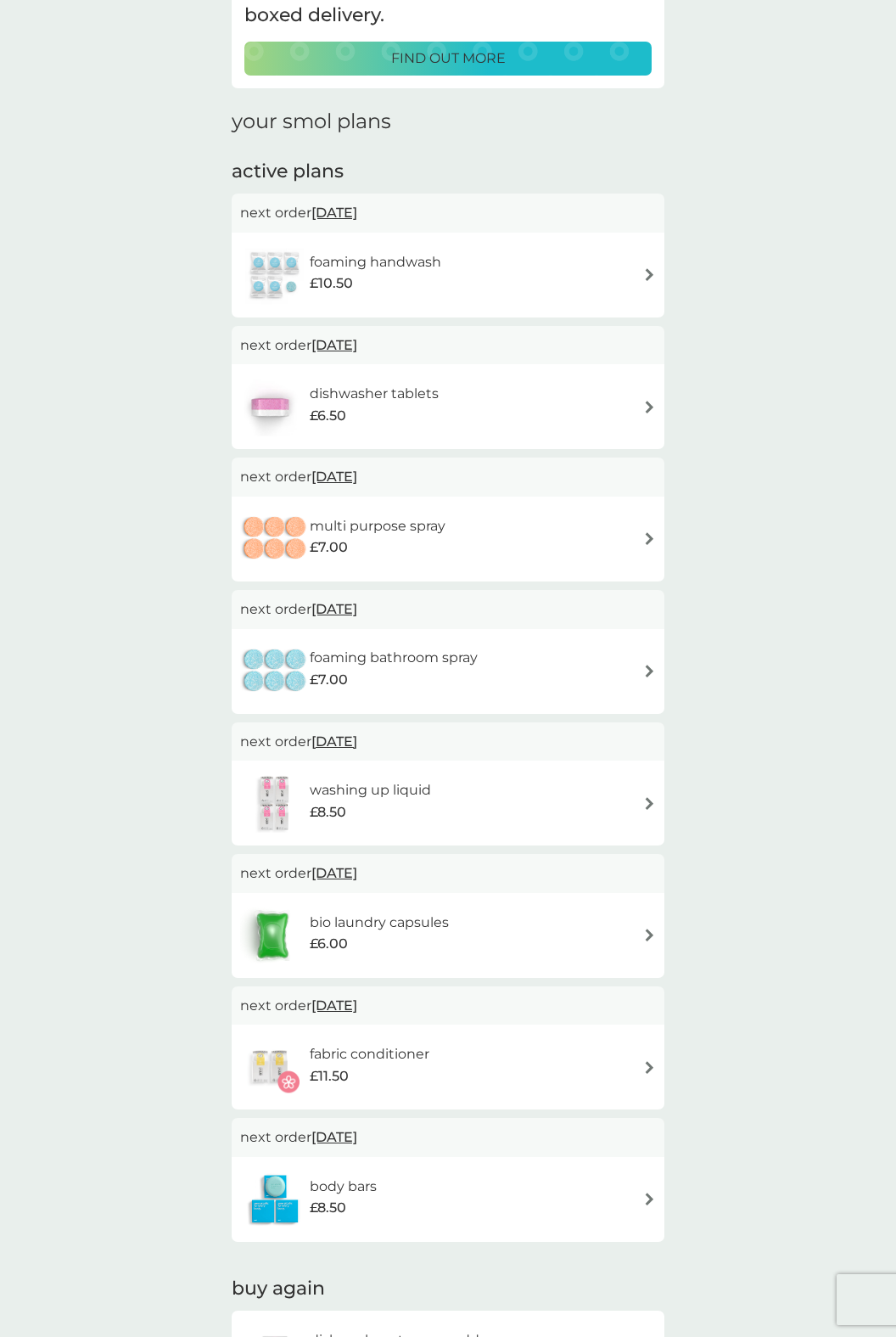 click on "foaming bathroom spray £7.00" at bounding box center (448, 671) 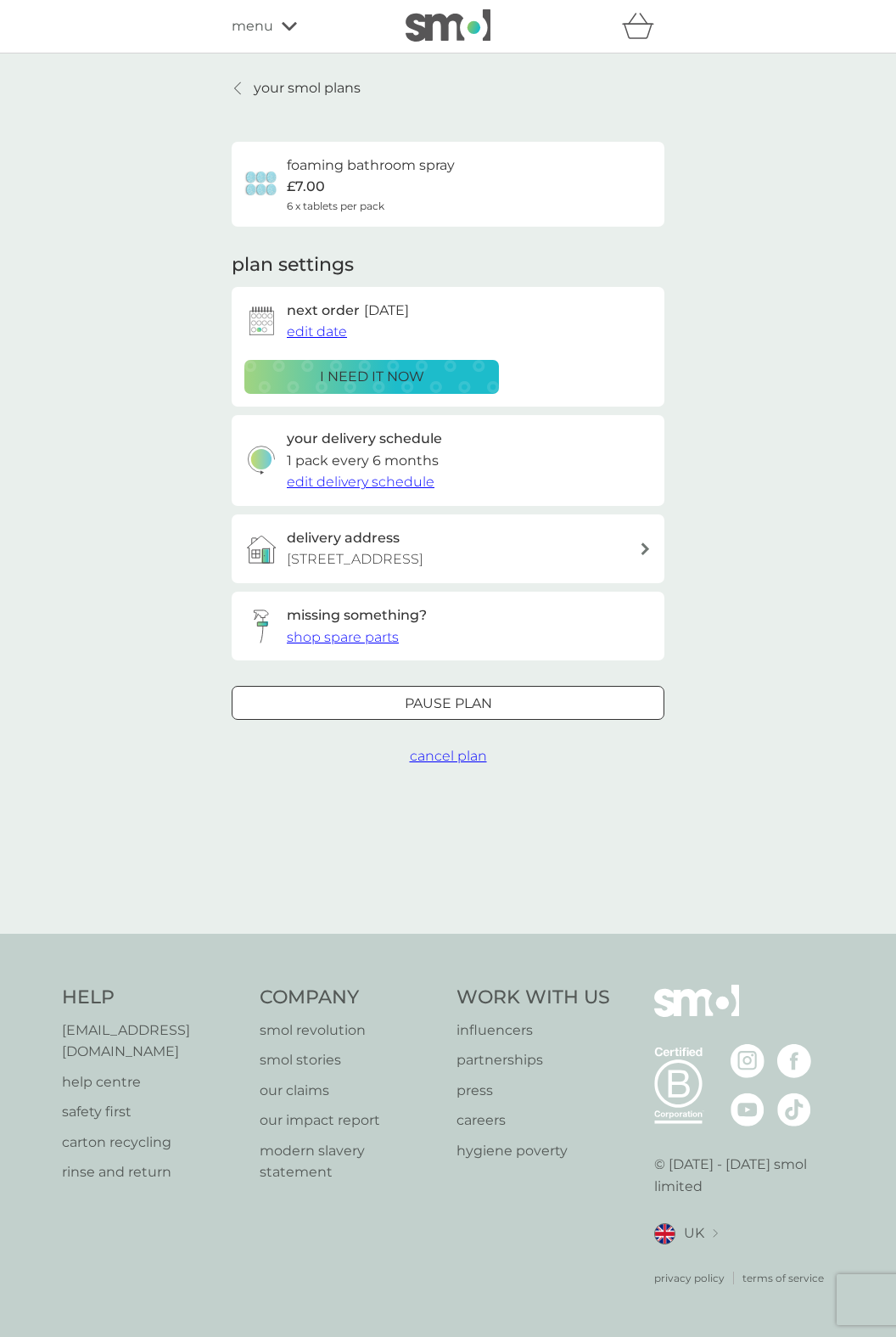 click on "cancel plan" at bounding box center [448, 756] 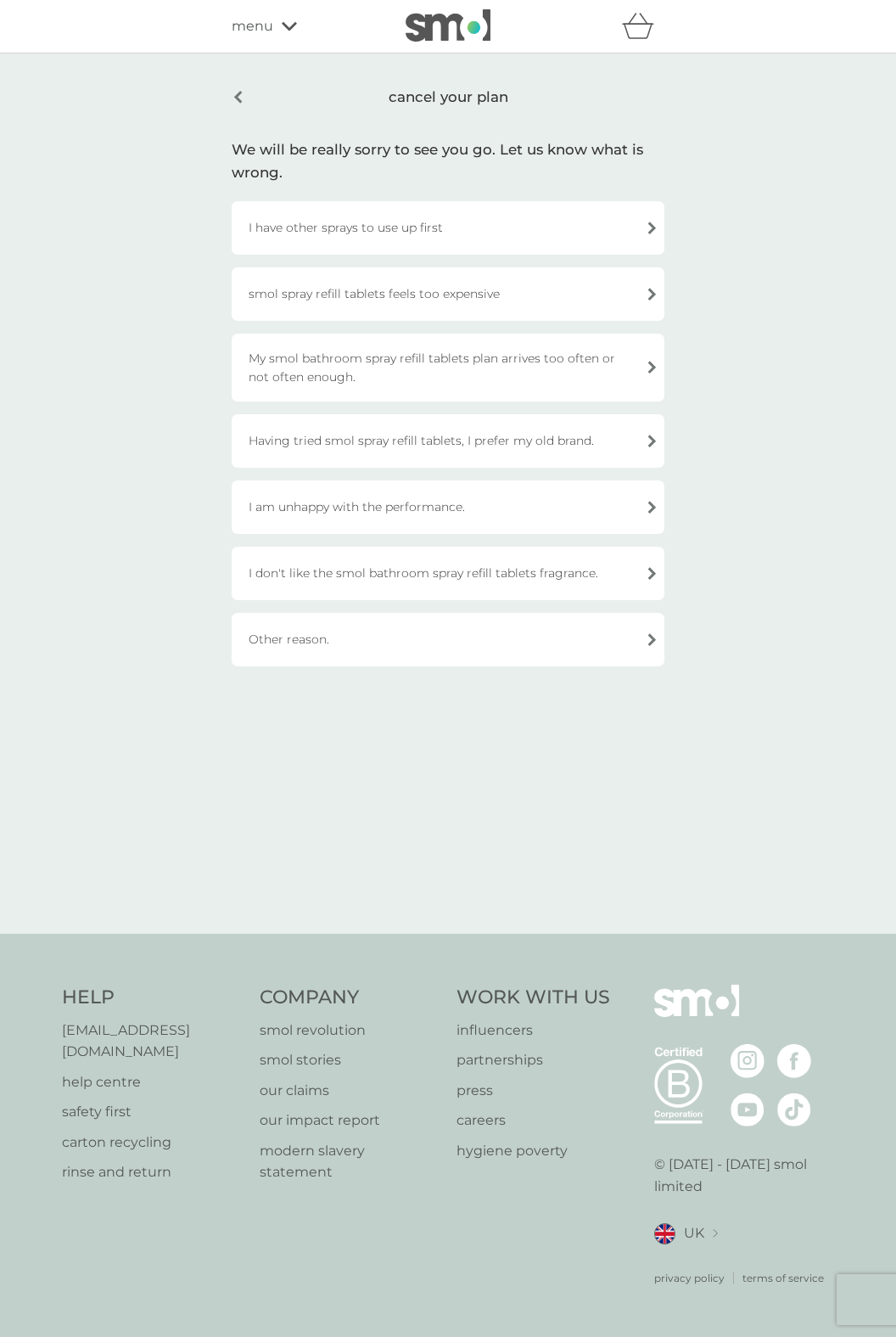 click on "Having tried smol spray refill tablets, I prefer my old brand." at bounding box center [448, 441] 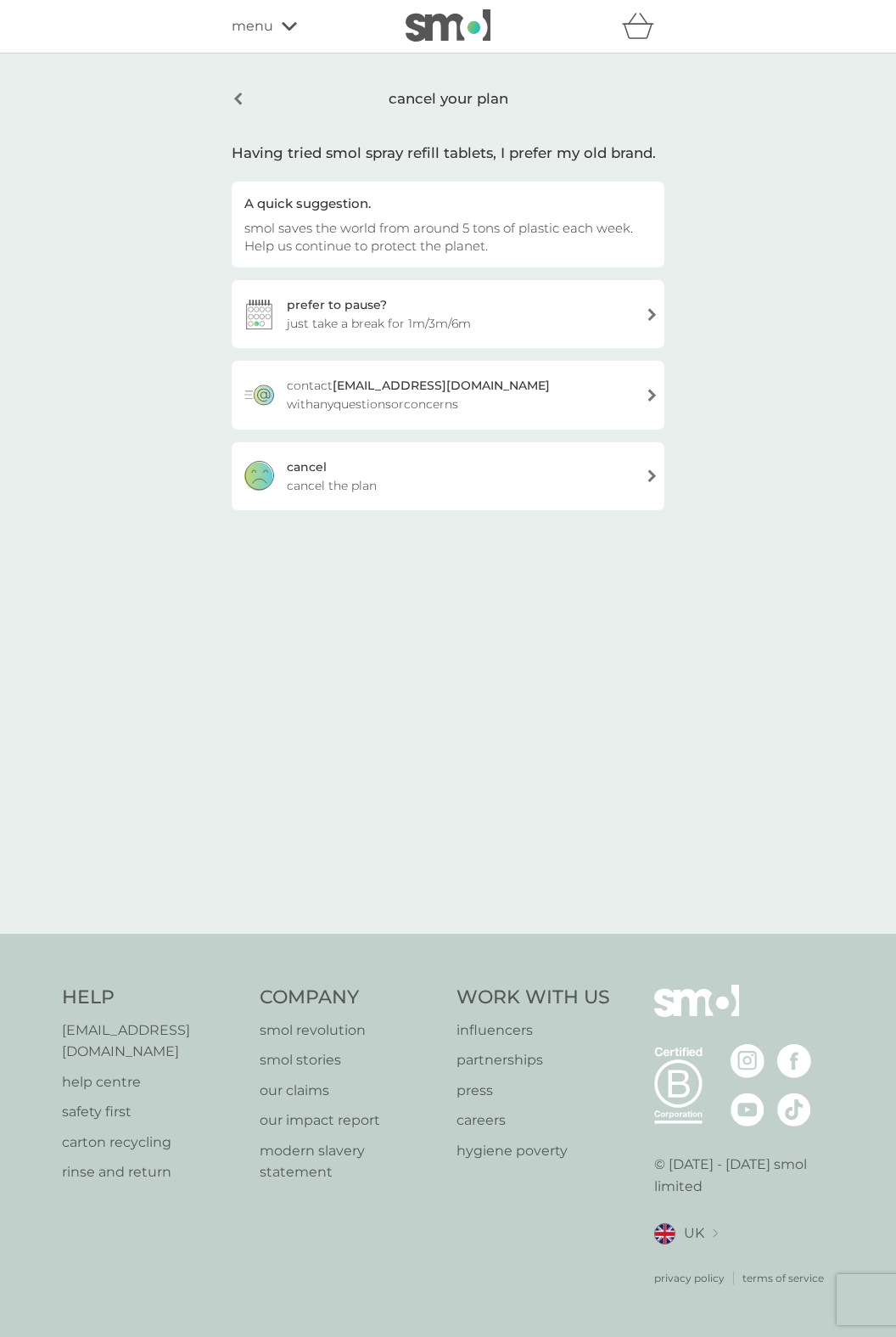 click on "[PERSON_NAME] the plan" at bounding box center [448, 476] 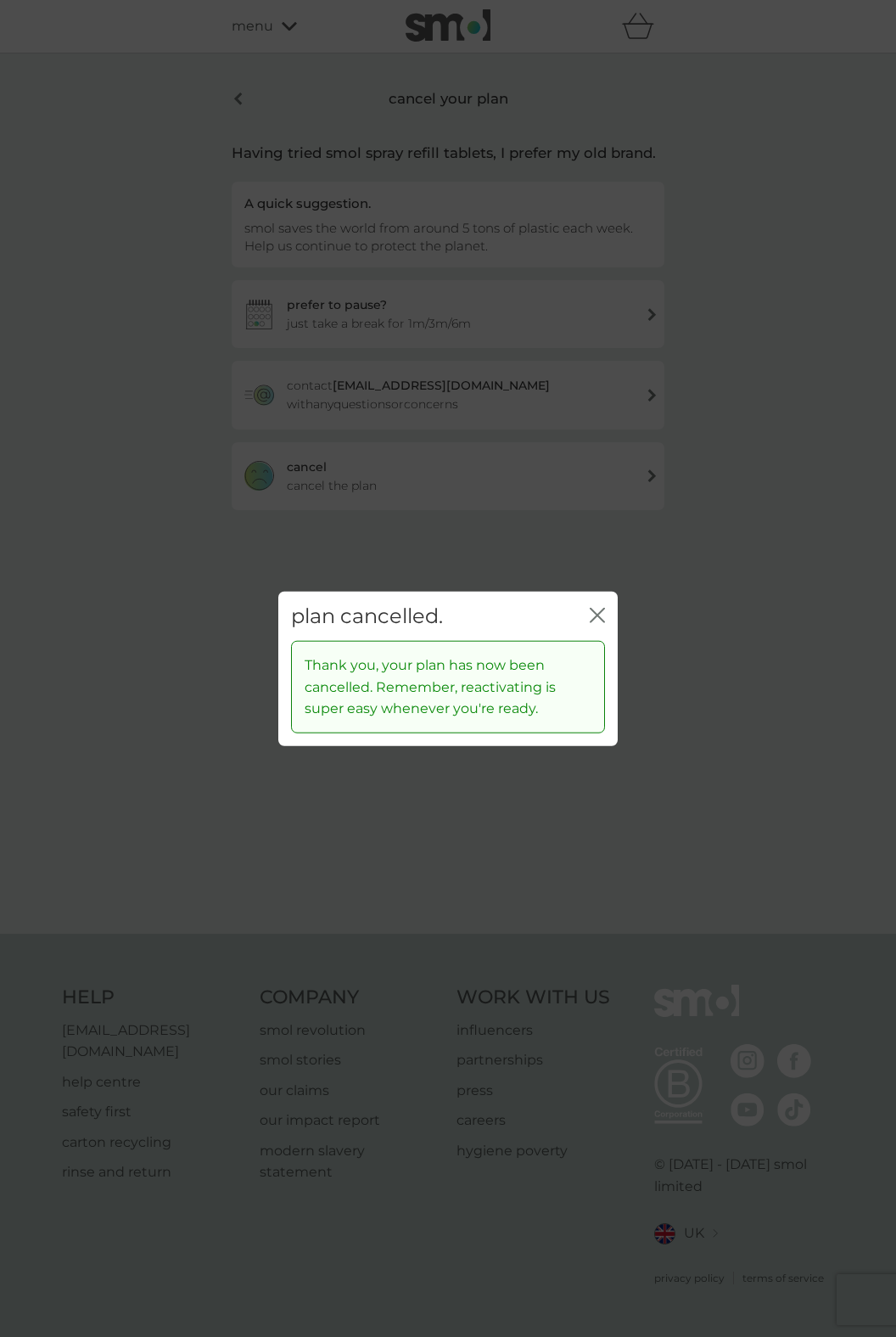 click 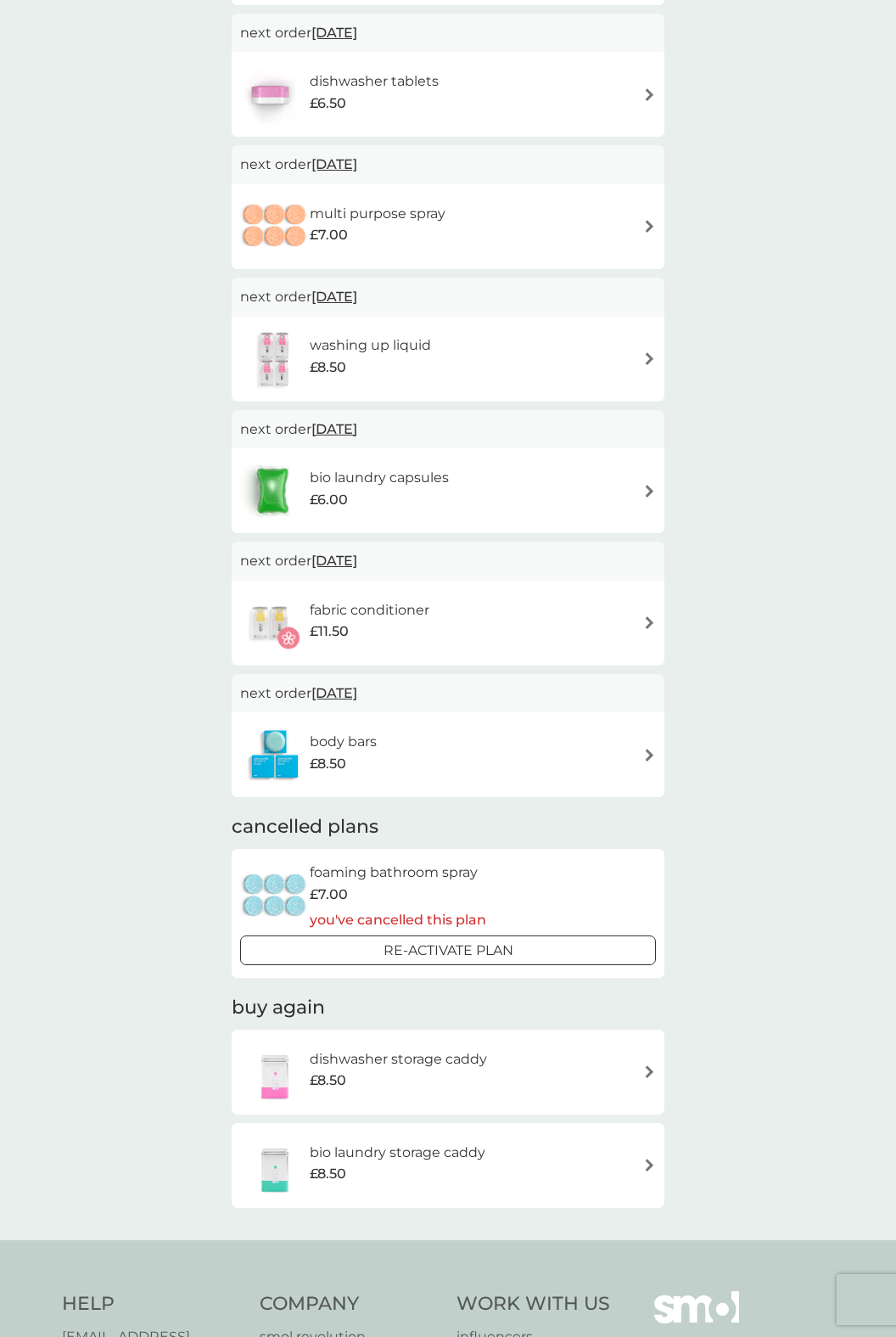 scroll, scrollTop: 474, scrollLeft: 0, axis: vertical 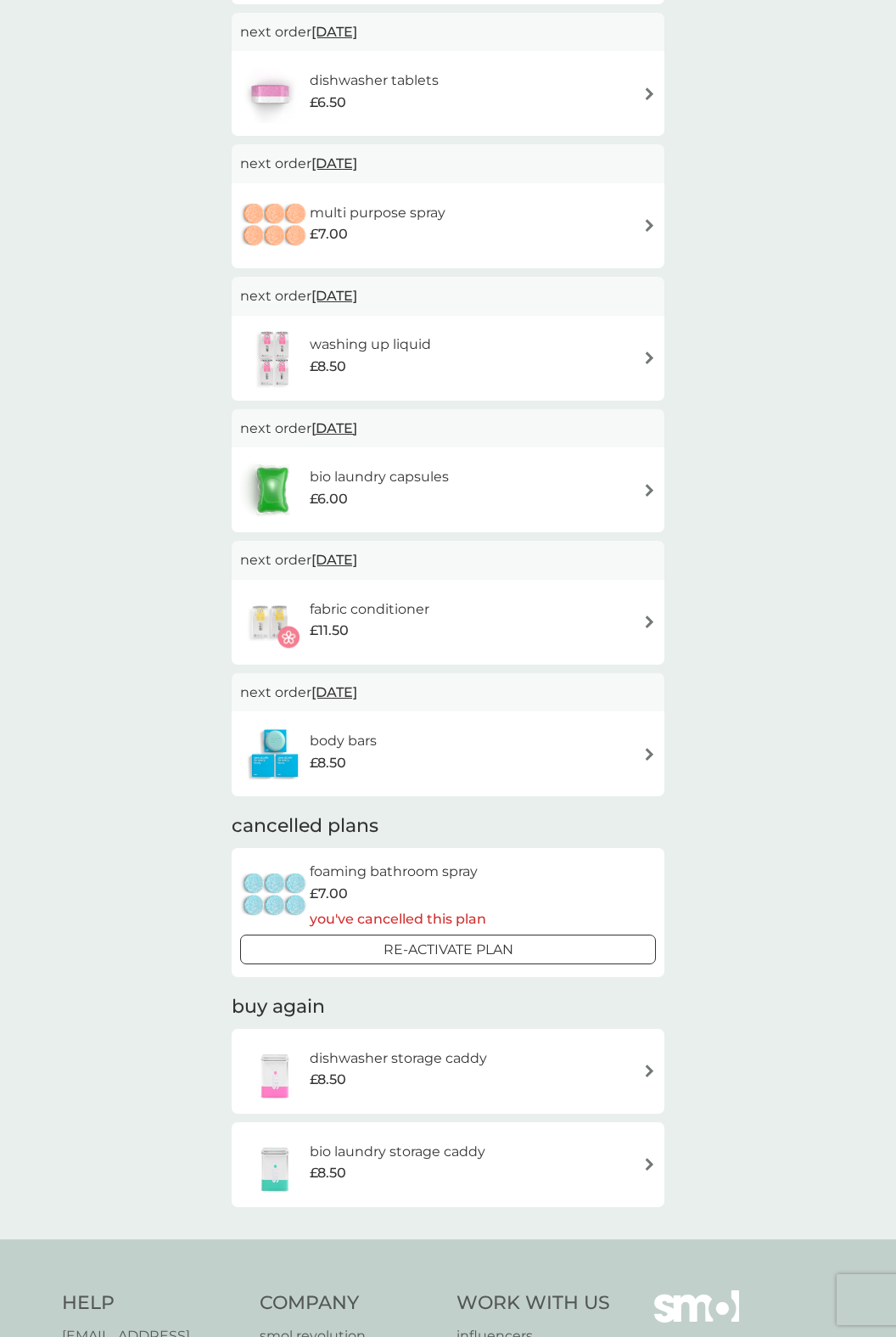 click at bounding box center (649, 225) 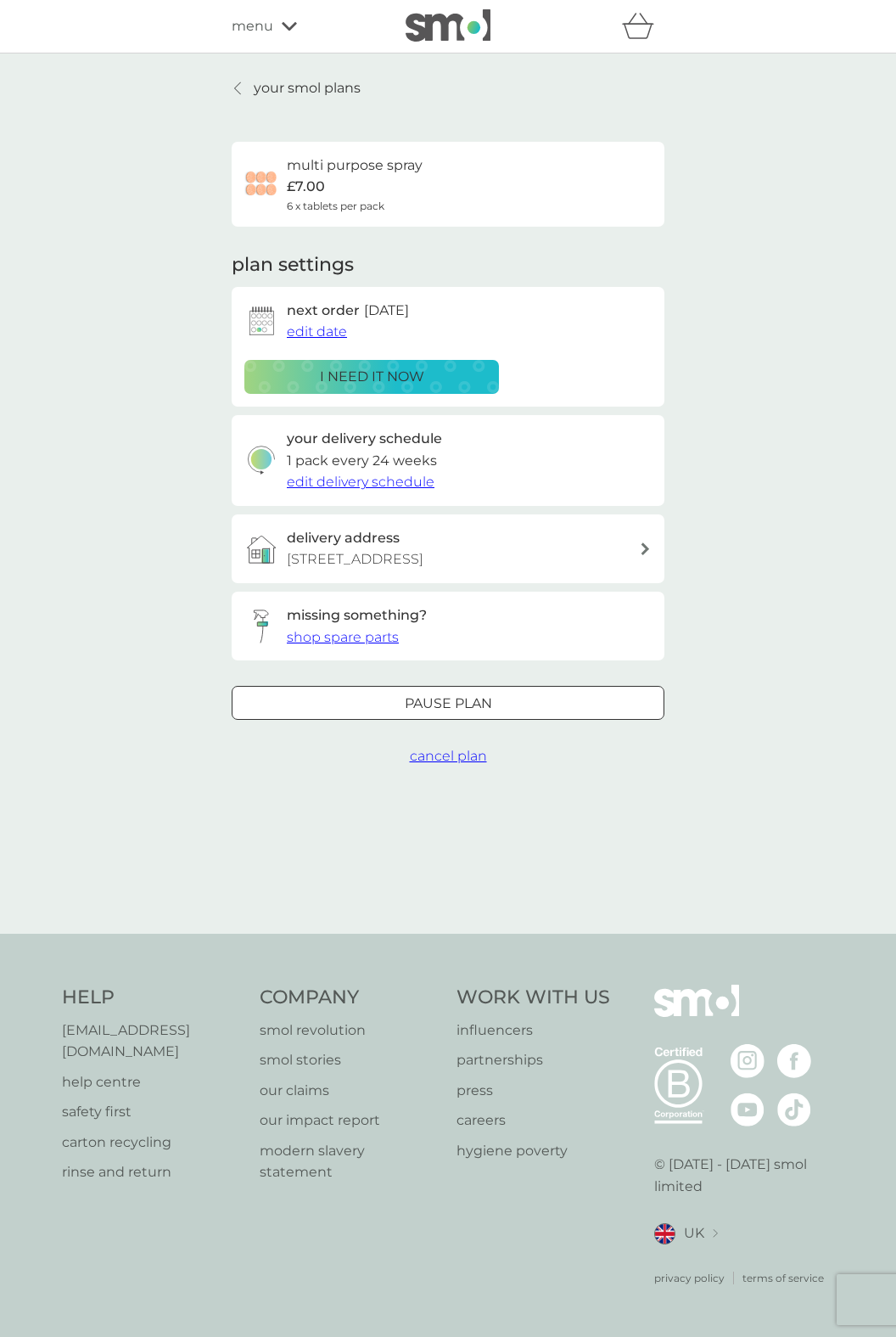 click on "edit date" at bounding box center (316, 331) 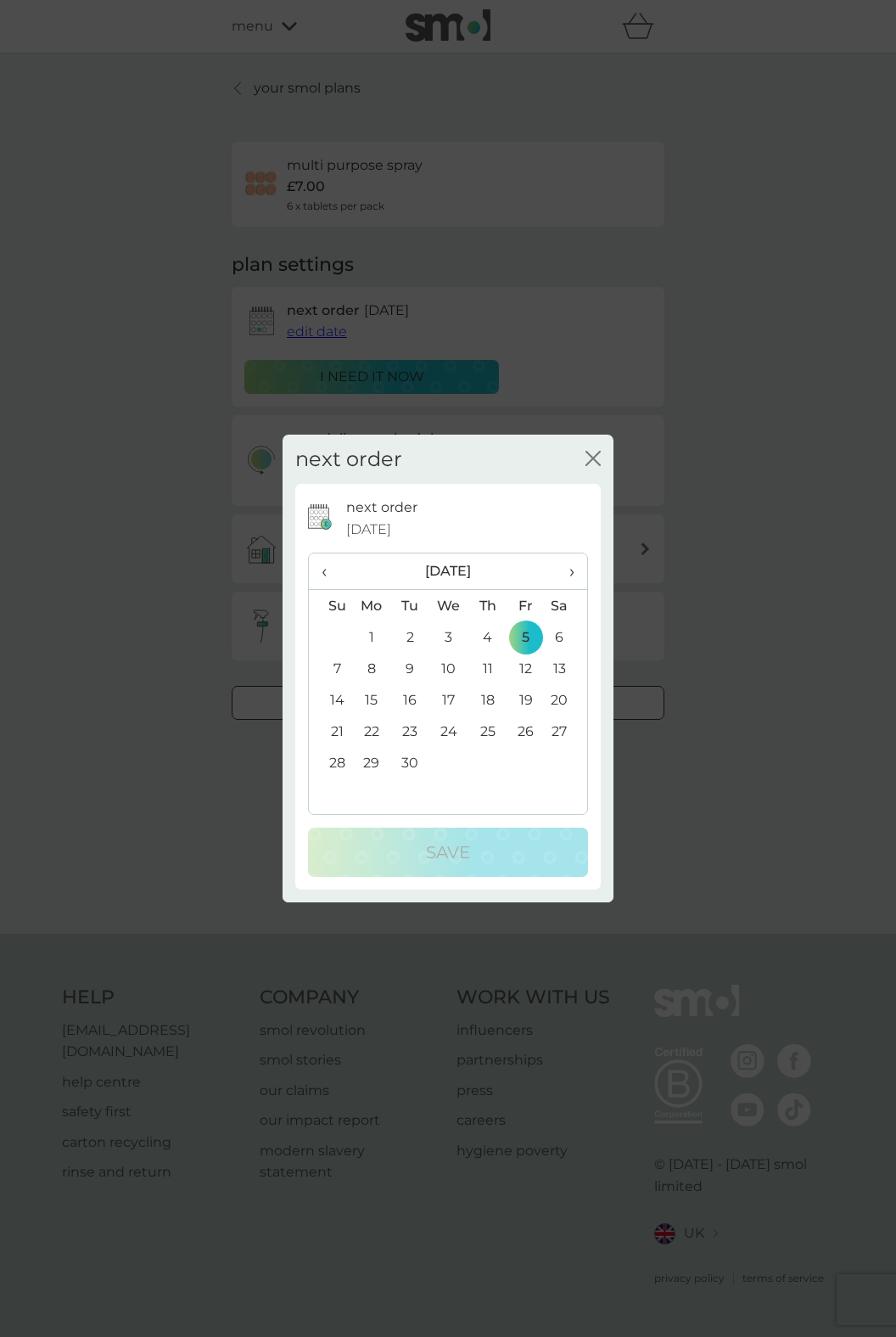 click on "›" at bounding box center [566, 571] 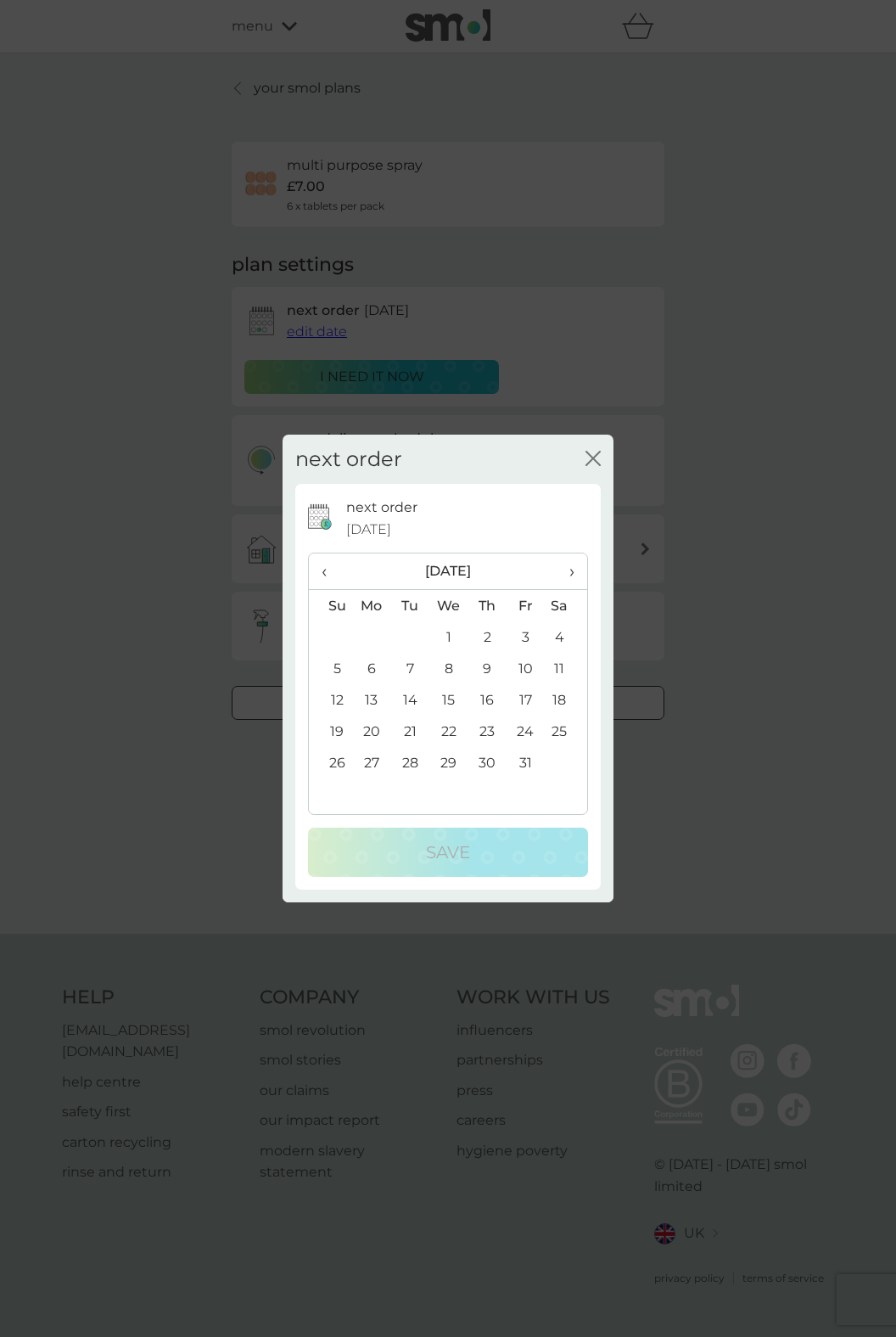 click on "30" at bounding box center (487, 762) 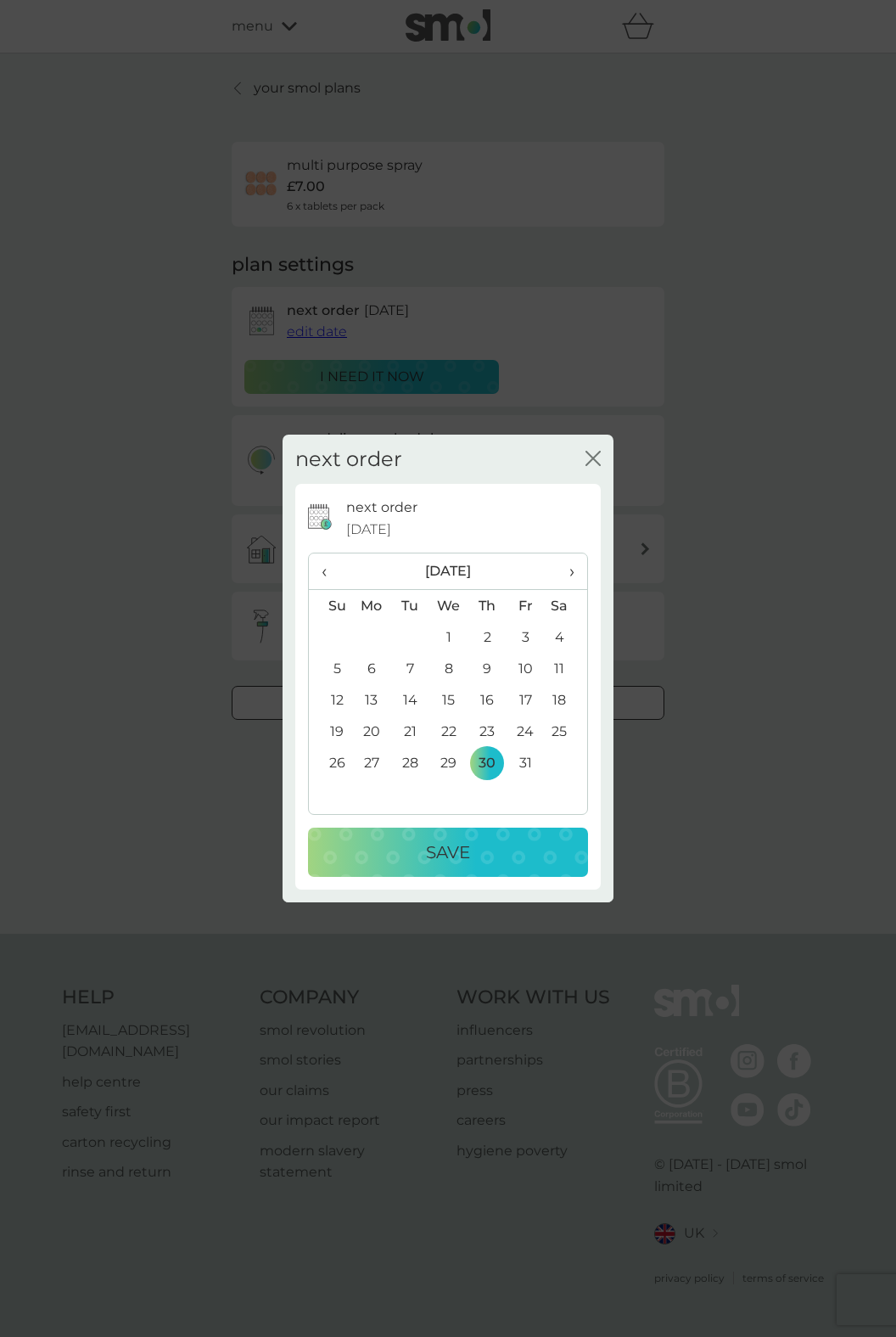 click on "Save" at bounding box center (448, 852) 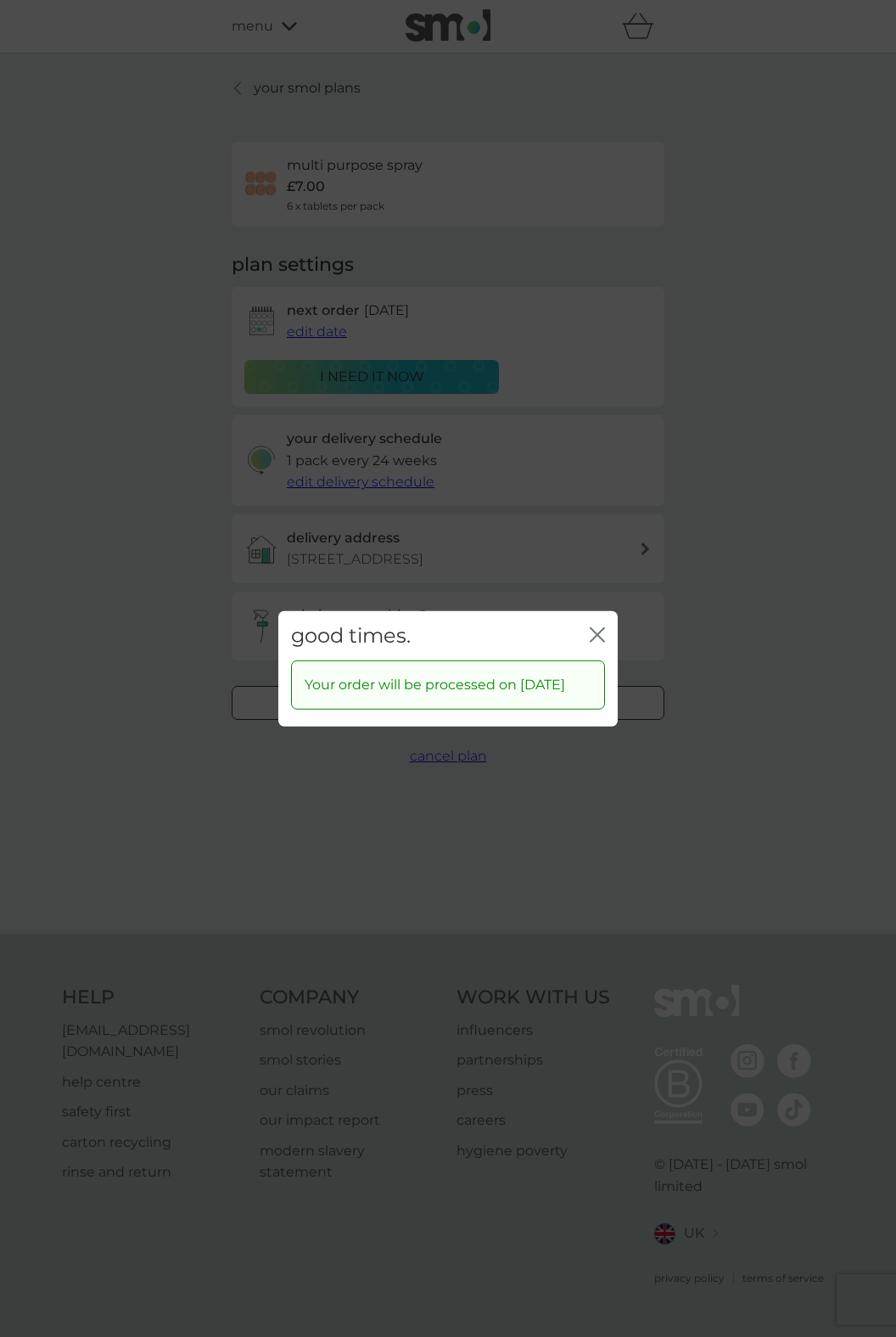 click on "close" 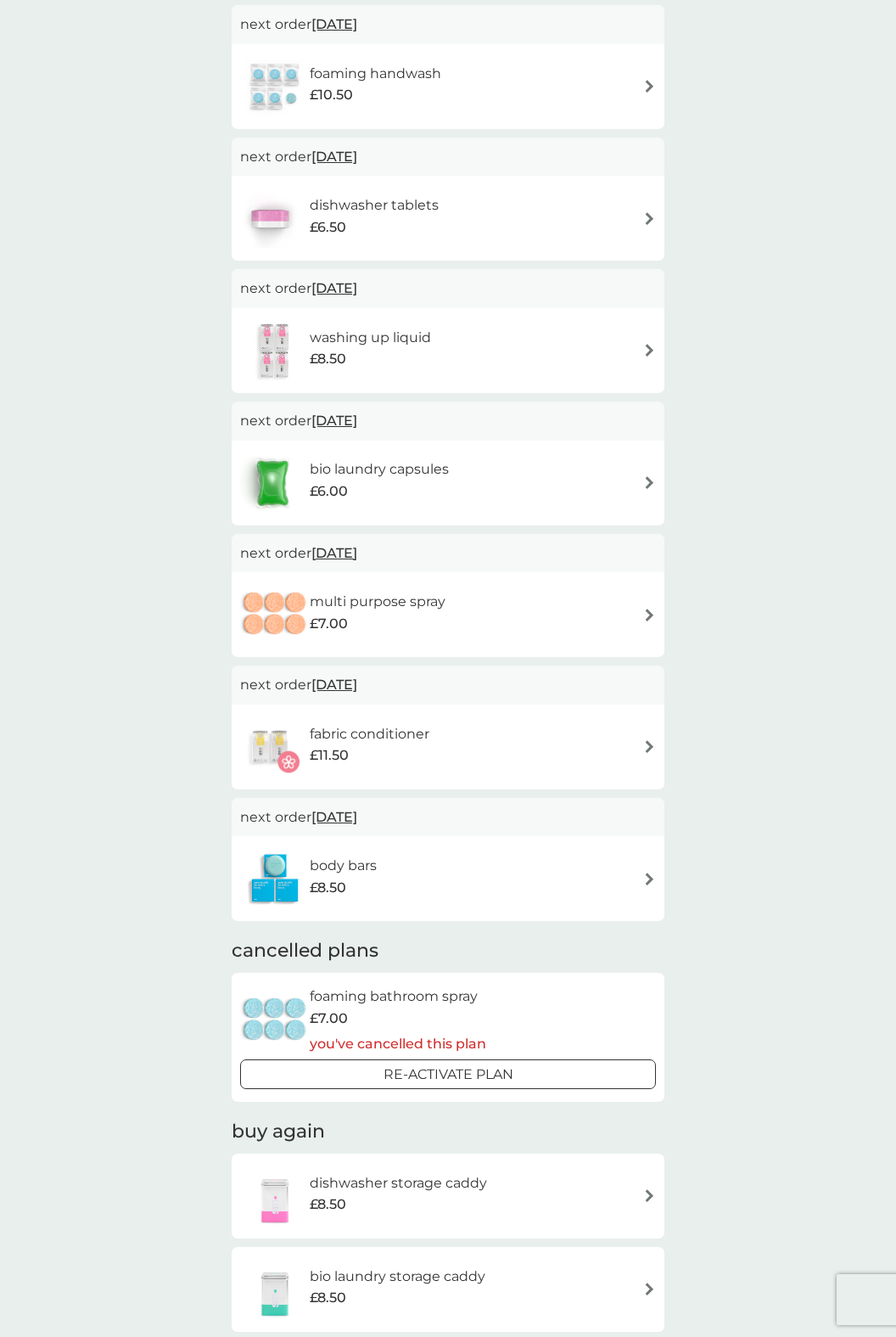 scroll, scrollTop: 344, scrollLeft: 0, axis: vertical 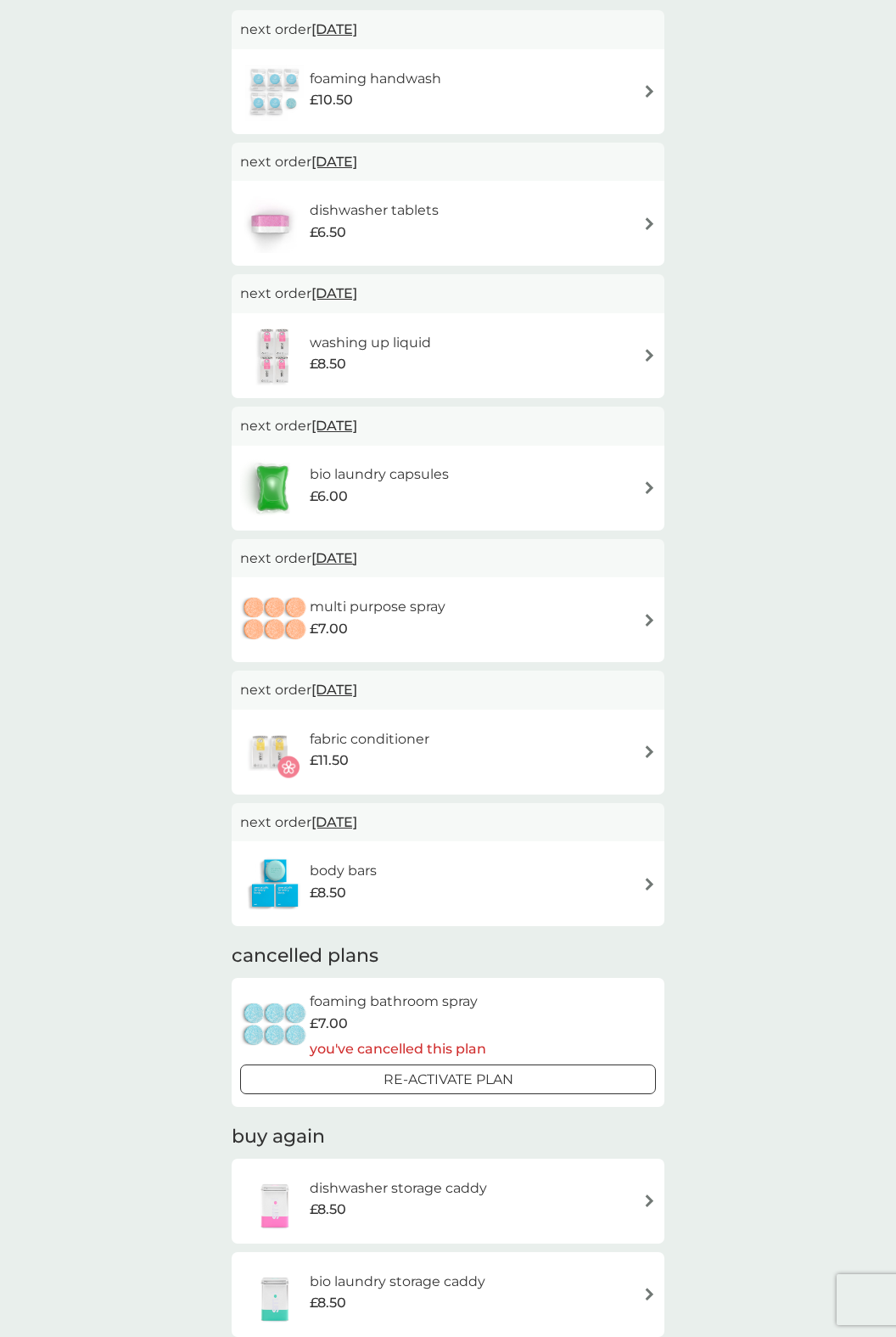 click on "washing up liquid £8.50" at bounding box center (448, 356) 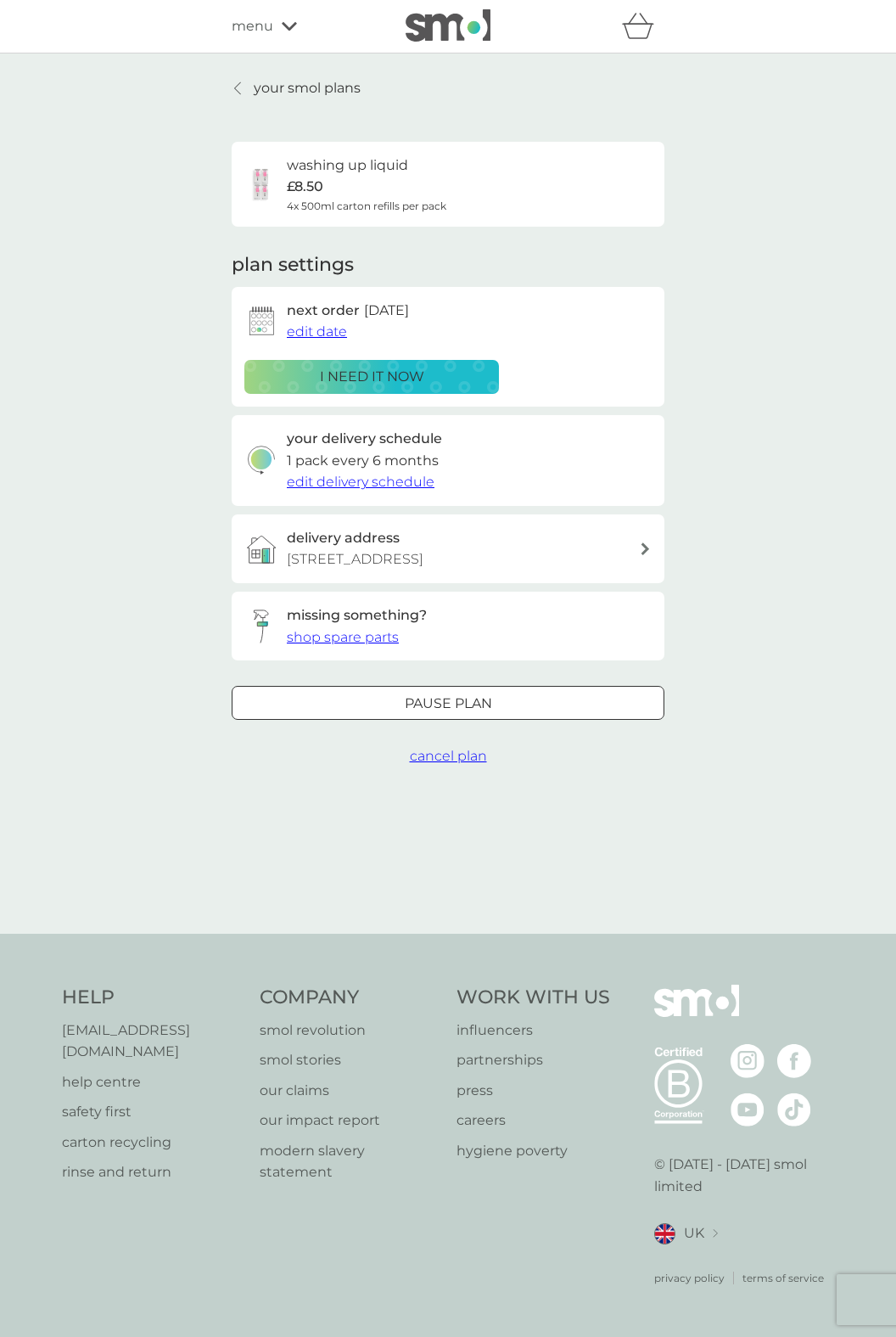 click on "edit date" at bounding box center [316, 331] 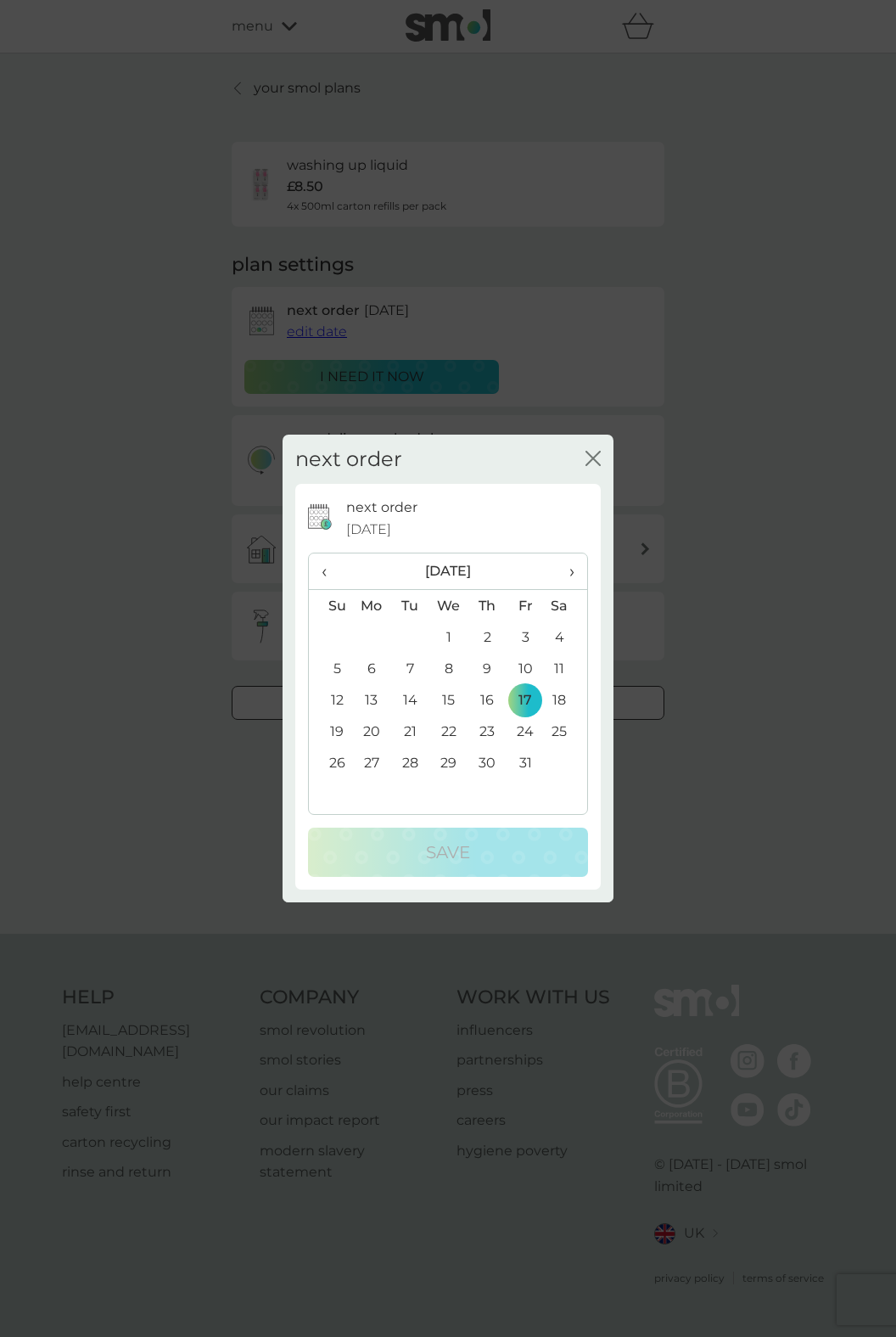 click on "30" at bounding box center [487, 762] 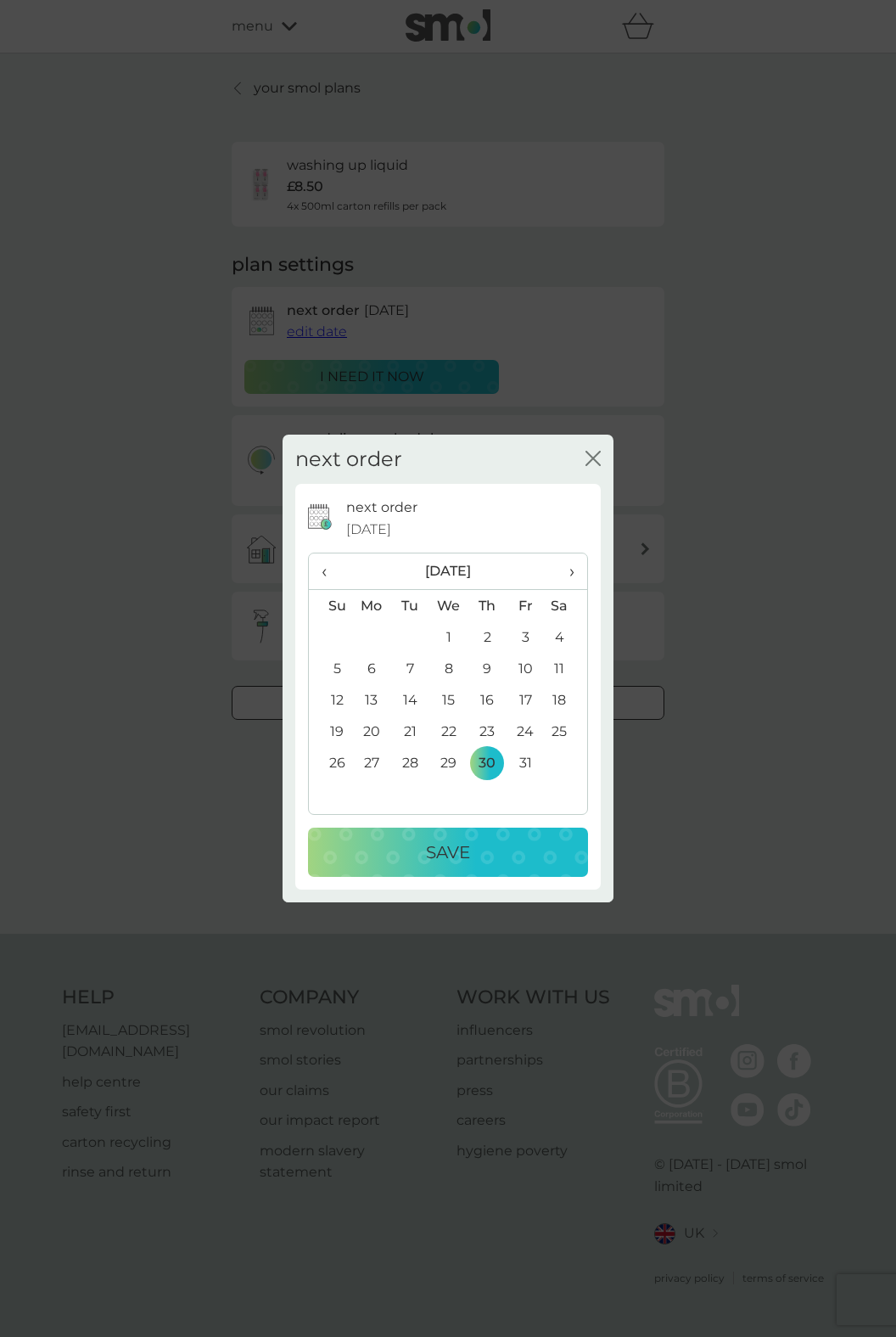 click on "Save" at bounding box center [448, 852] 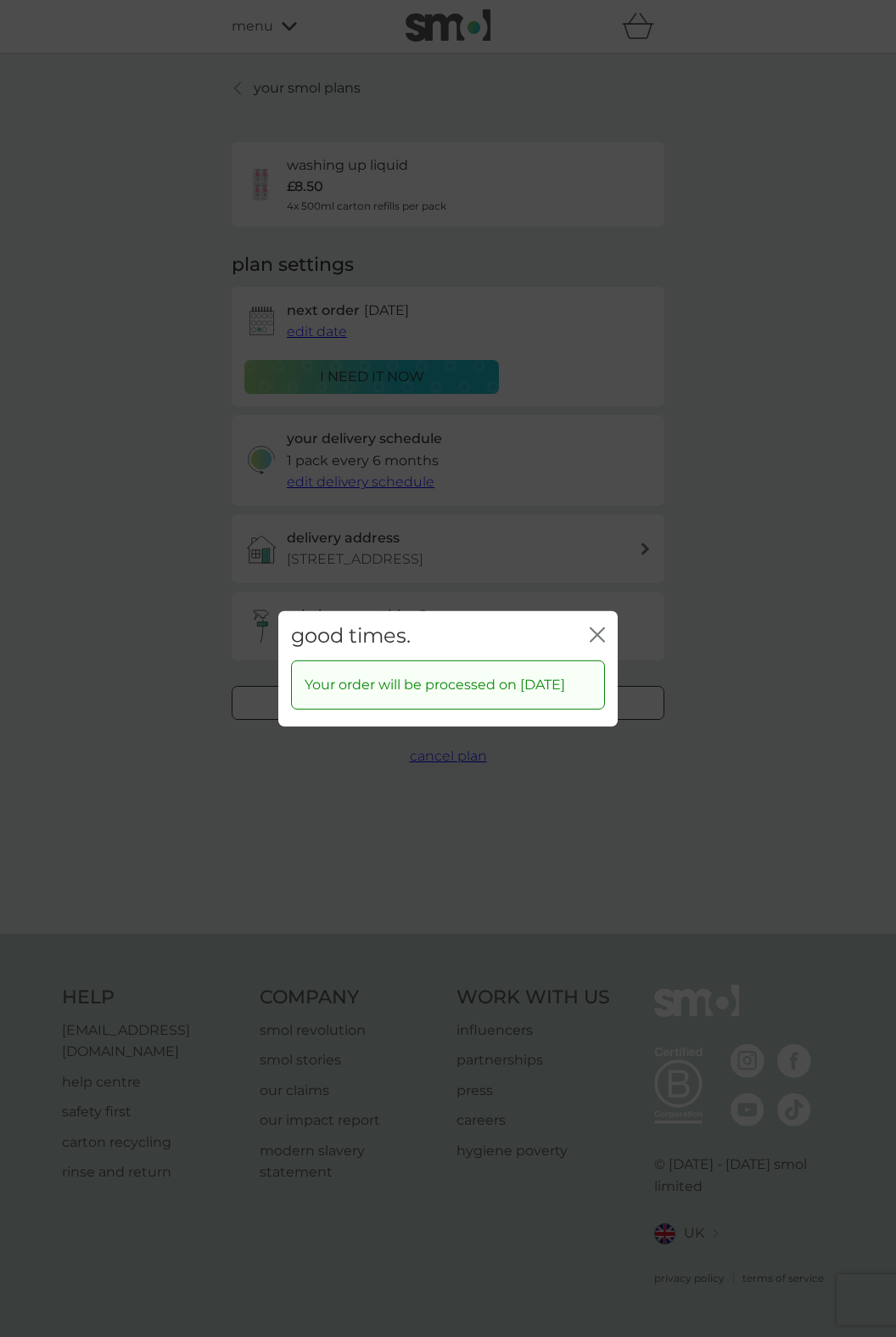 click 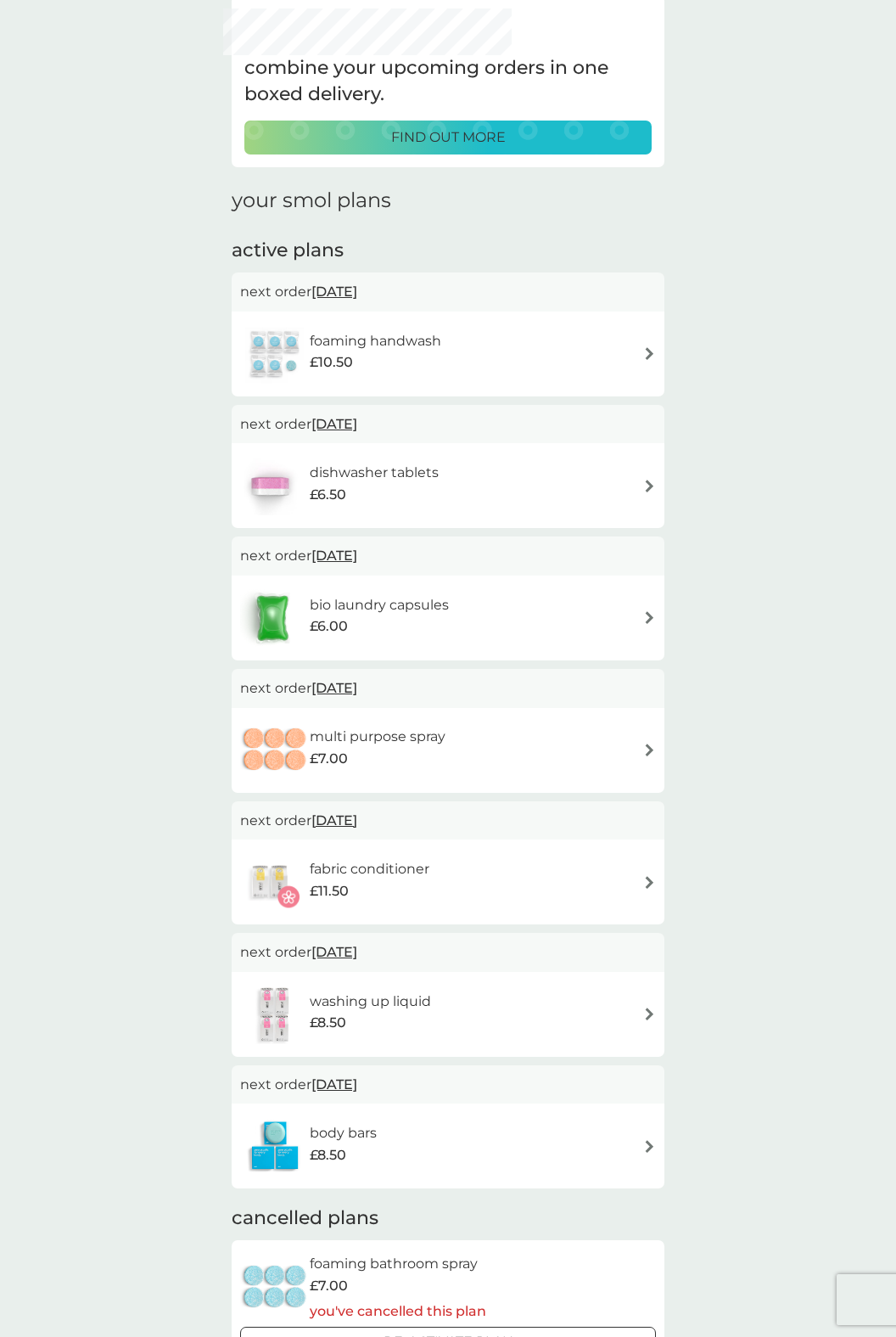 scroll, scrollTop: 80, scrollLeft: 0, axis: vertical 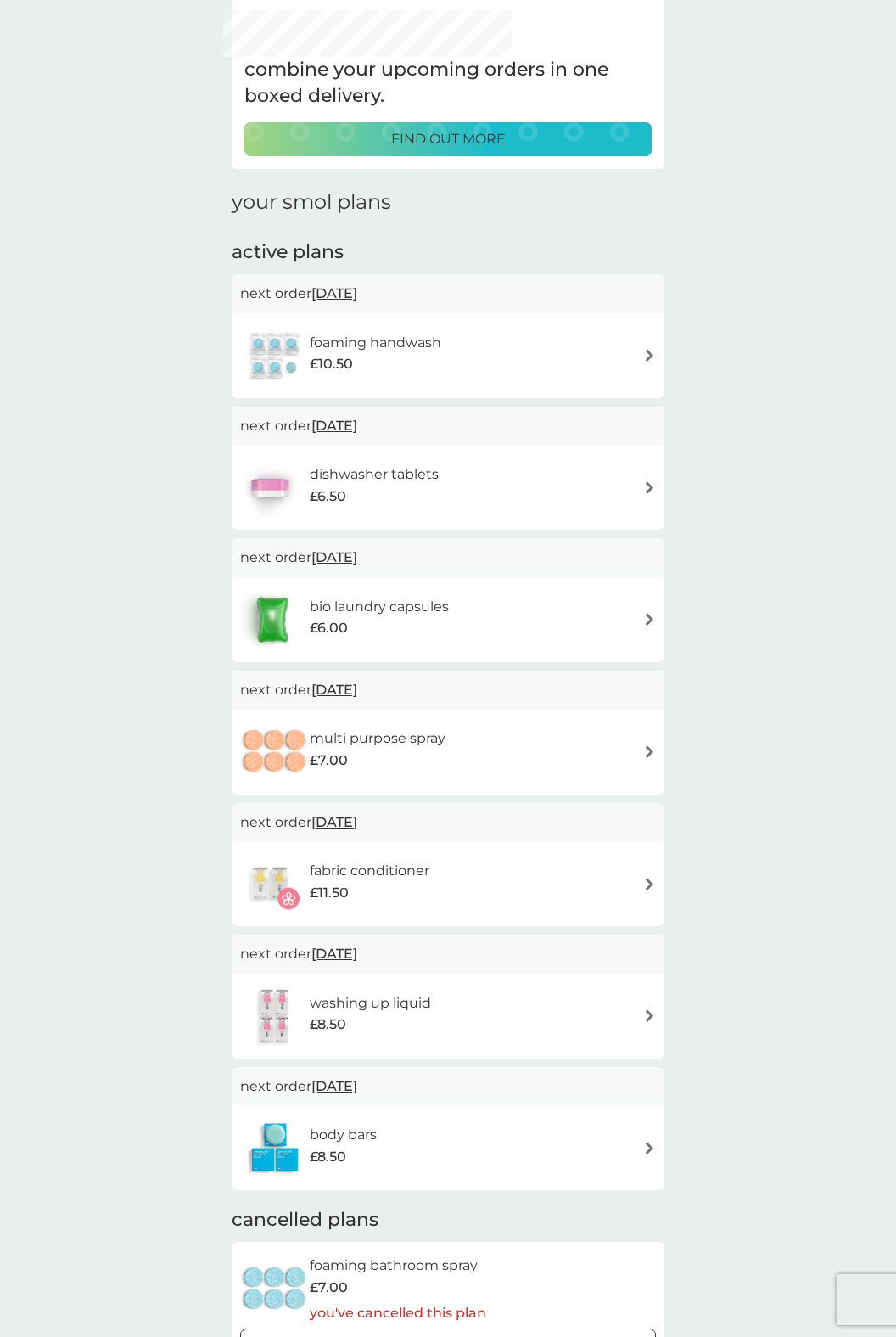 click at bounding box center [649, 355] 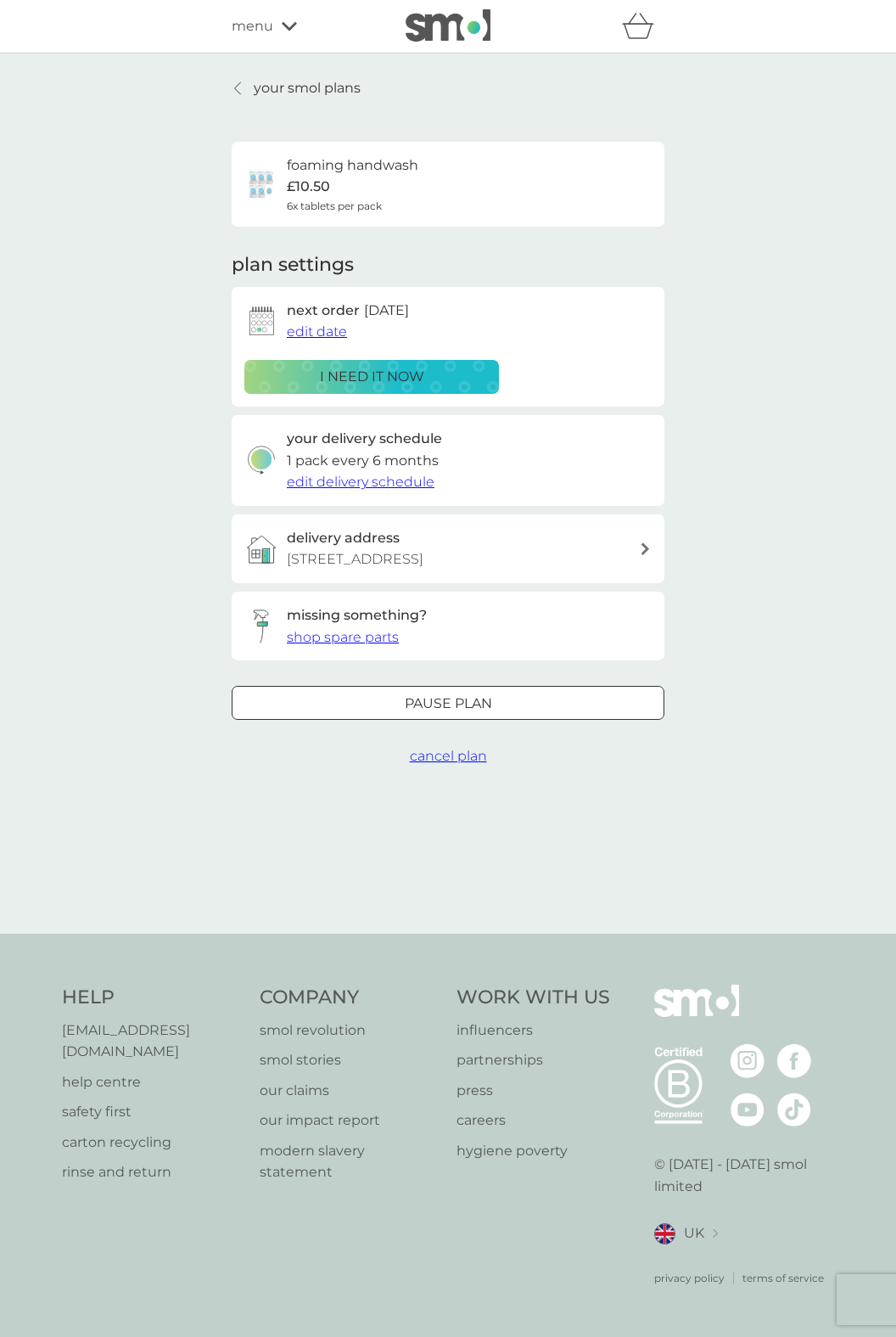 scroll, scrollTop: 0, scrollLeft: 0, axis: both 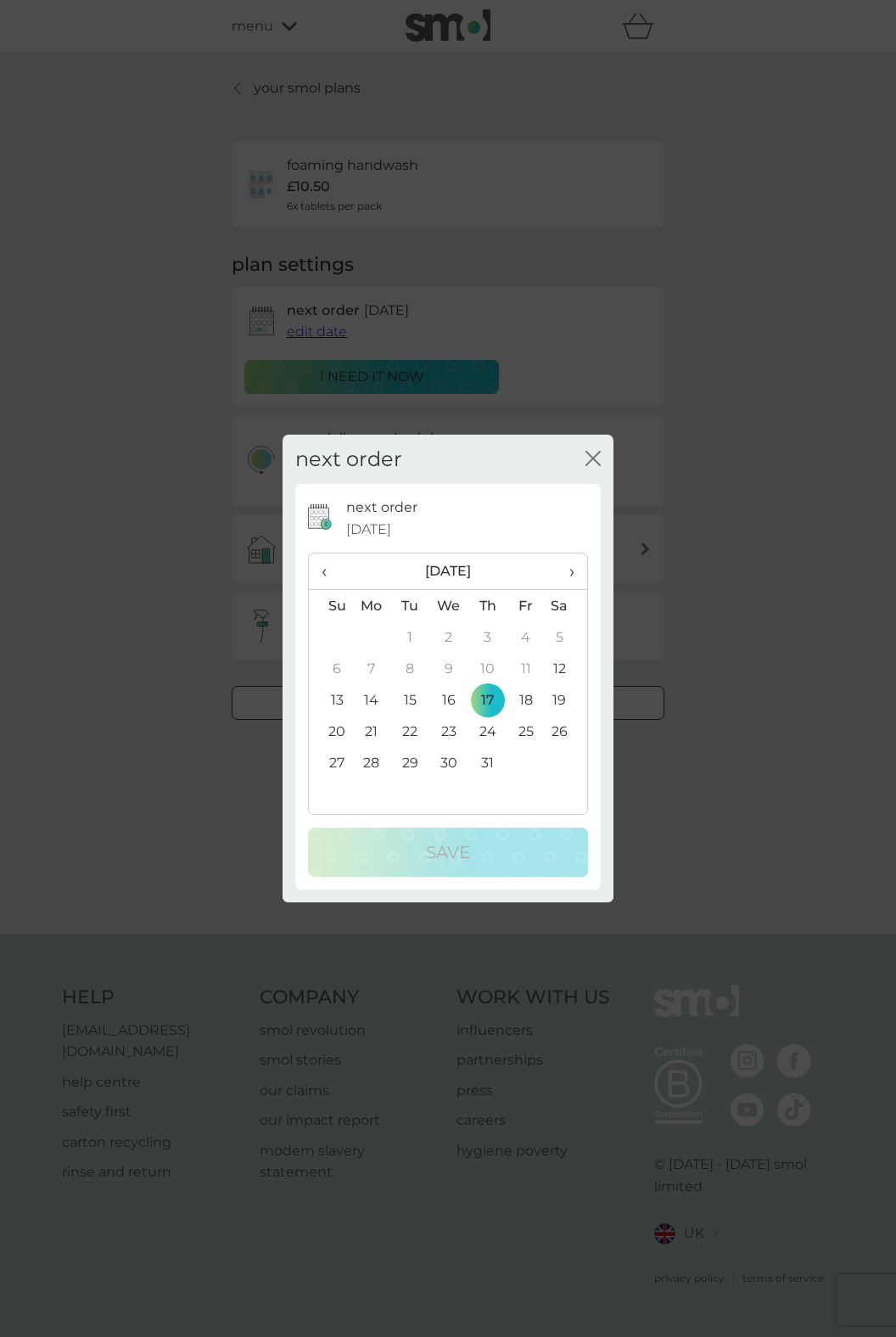 click on "›" at bounding box center (566, 571) 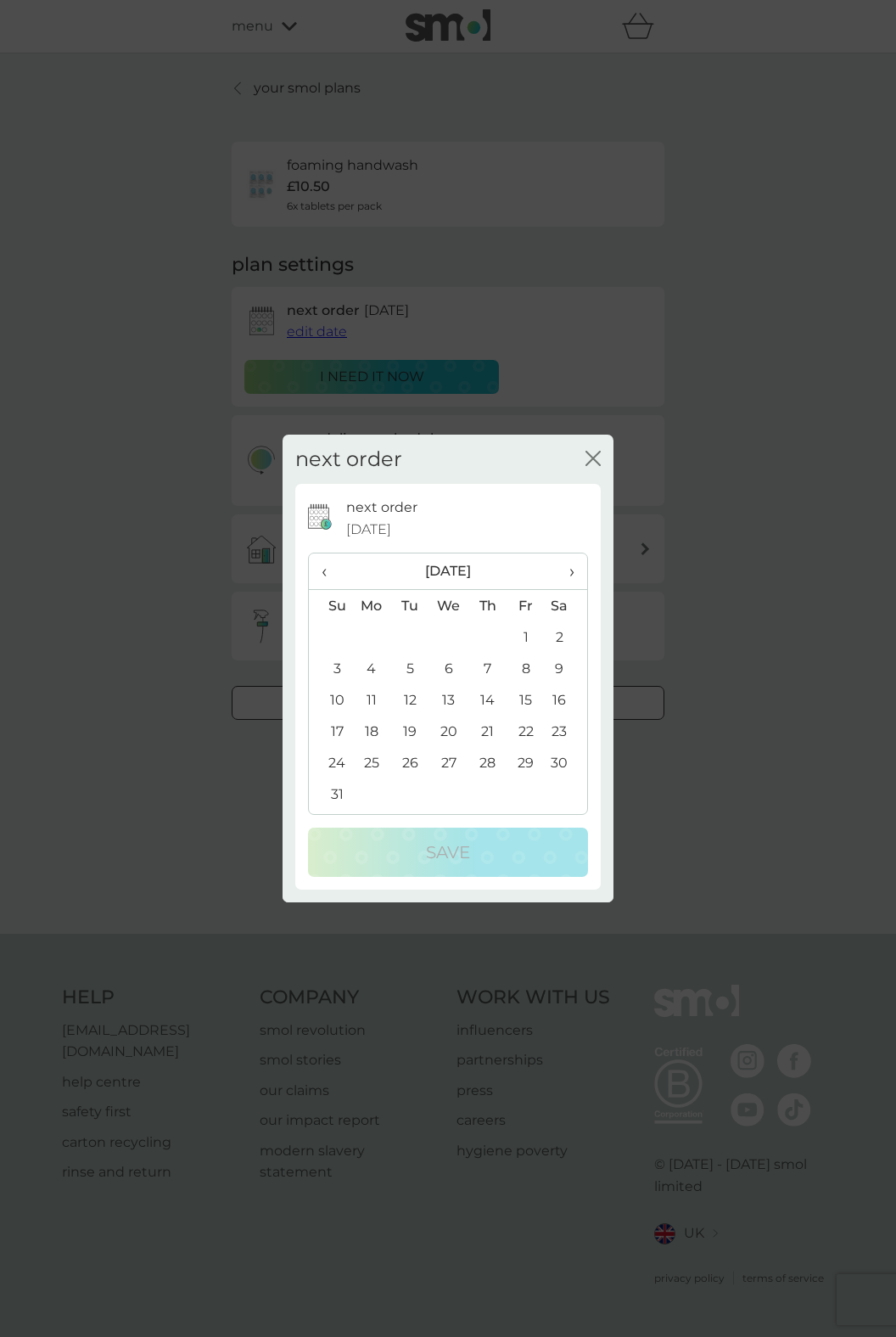 click on "›" at bounding box center (566, 571) 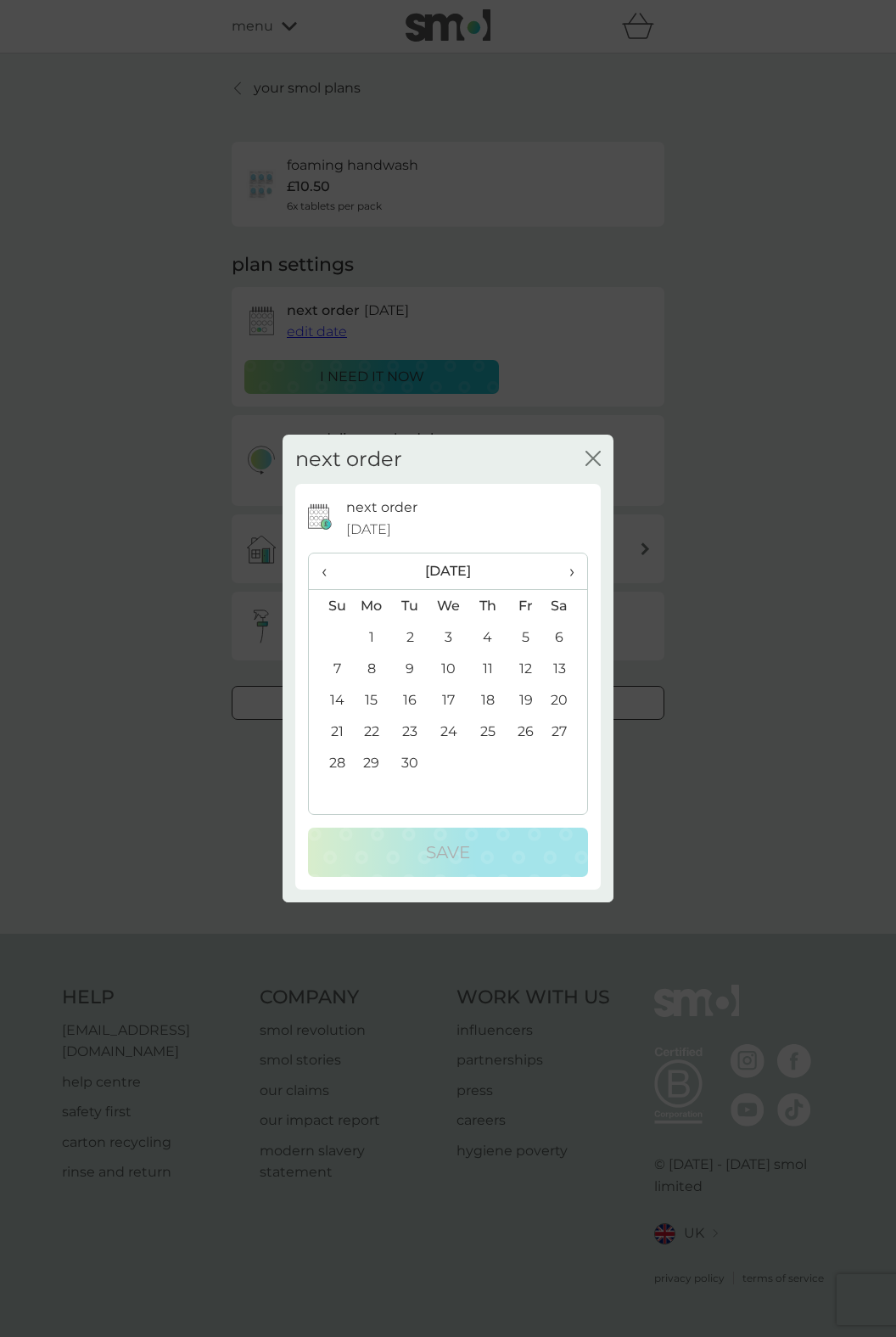 click on "›" at bounding box center [566, 571] 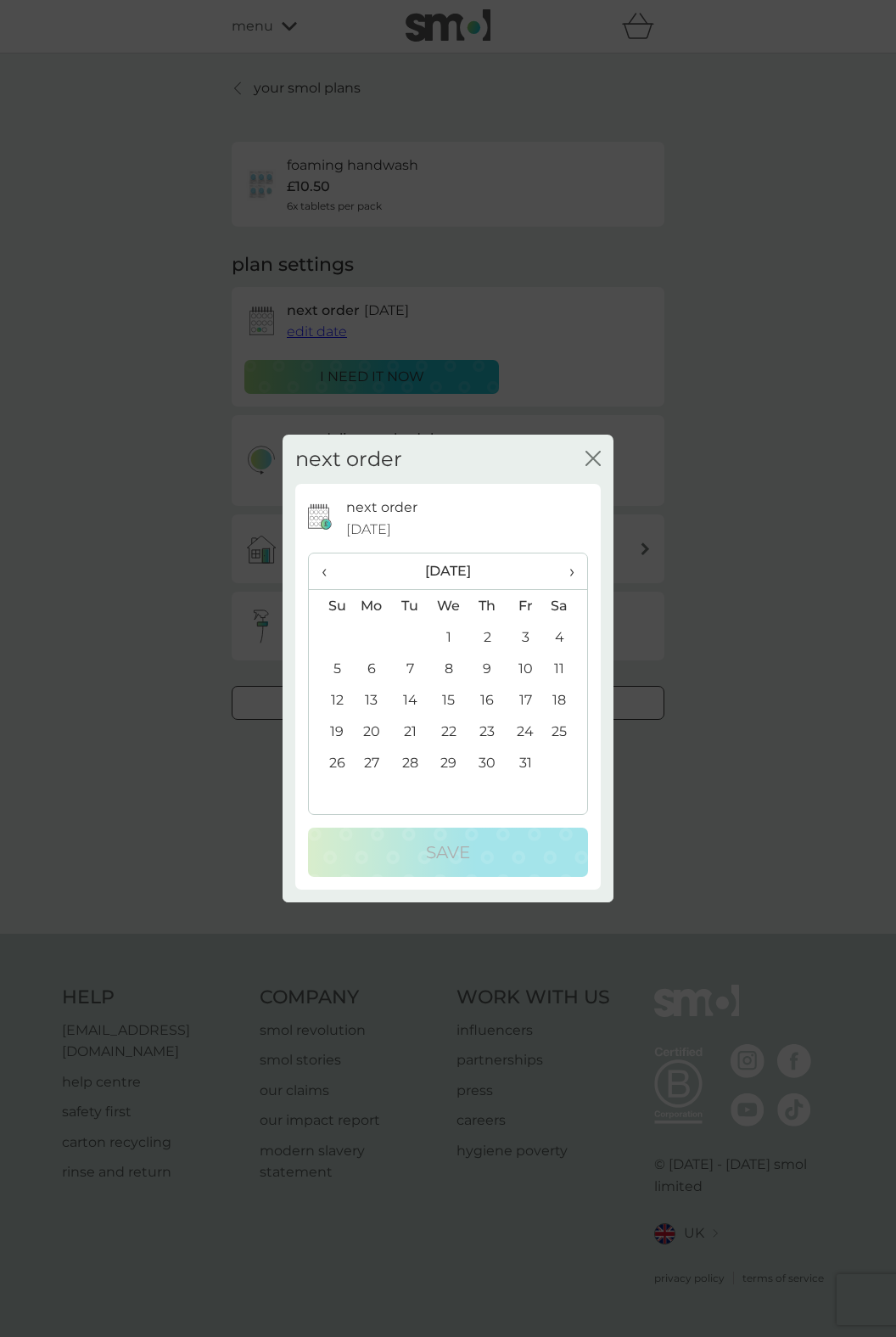 click on "30" at bounding box center [487, 762] 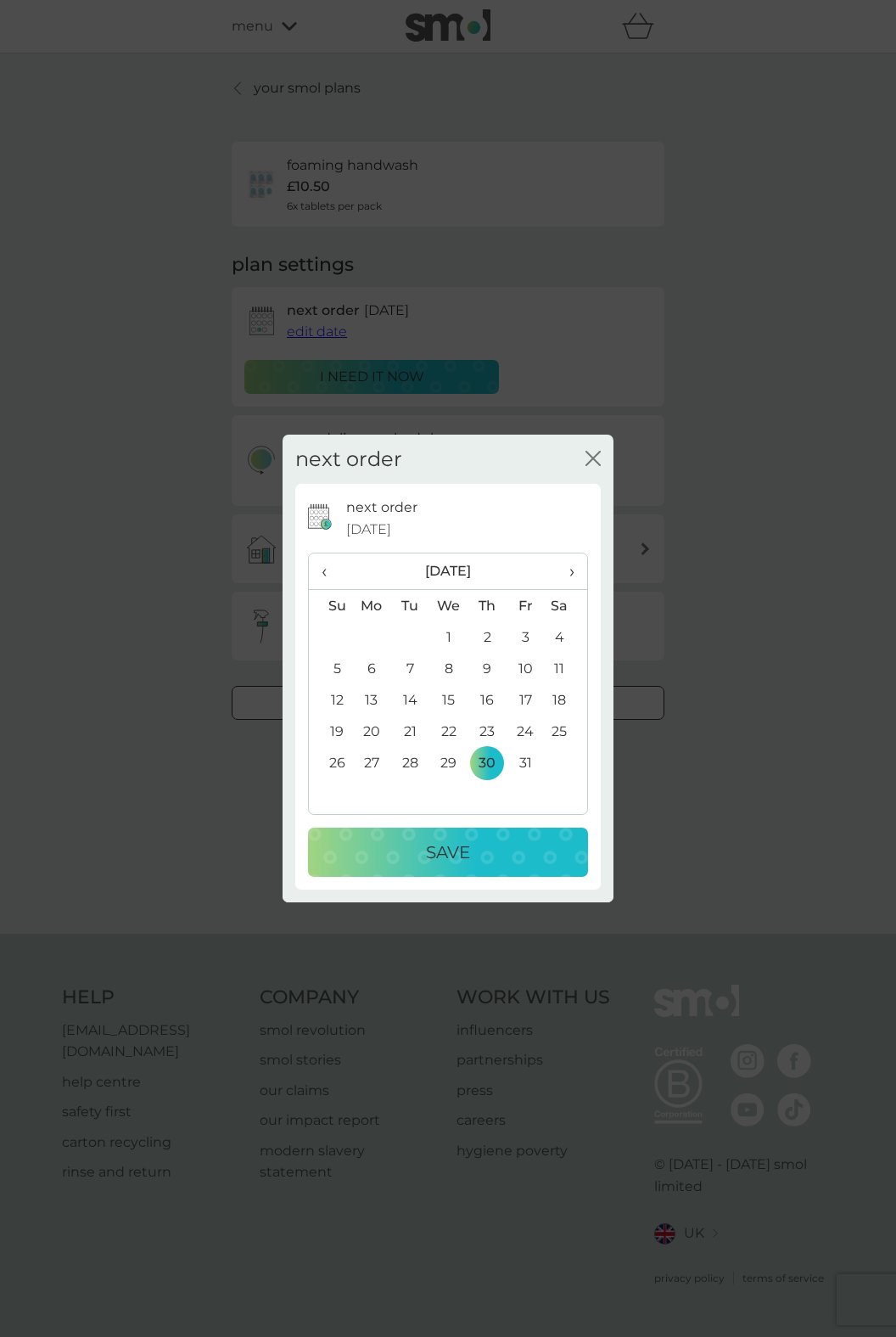 click on "Save" at bounding box center (448, 852) 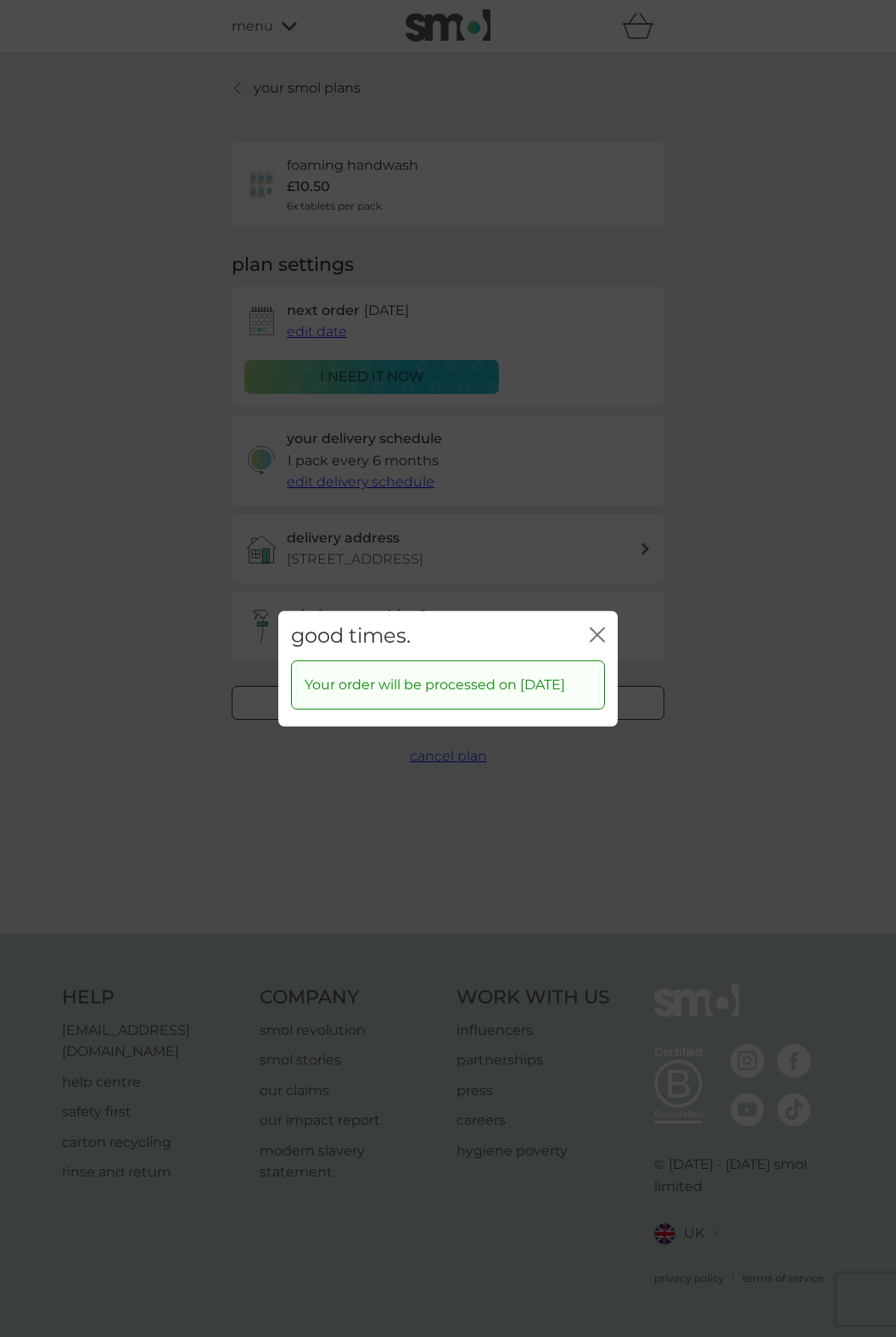 click on "close" 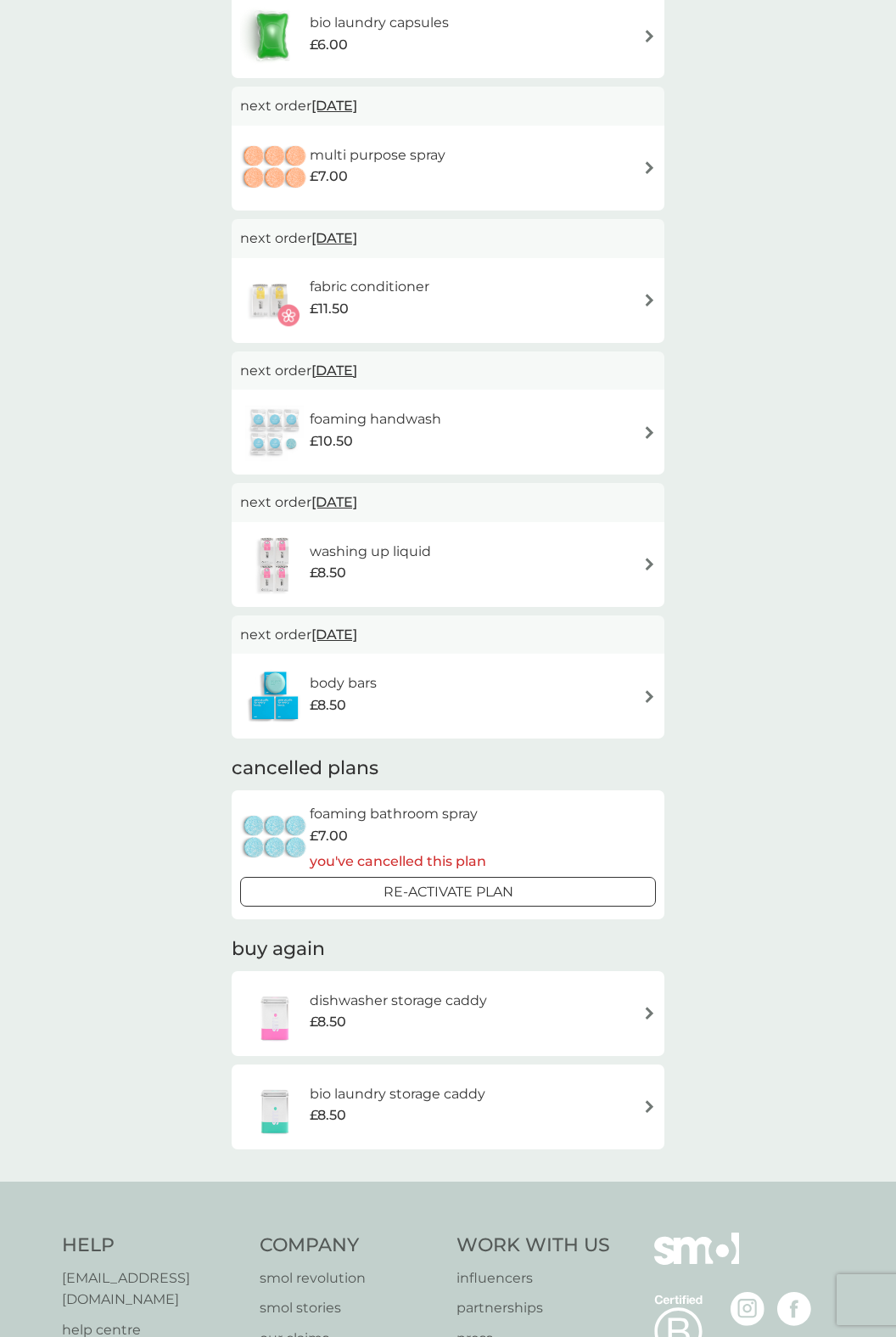 scroll, scrollTop: 553, scrollLeft: 0, axis: vertical 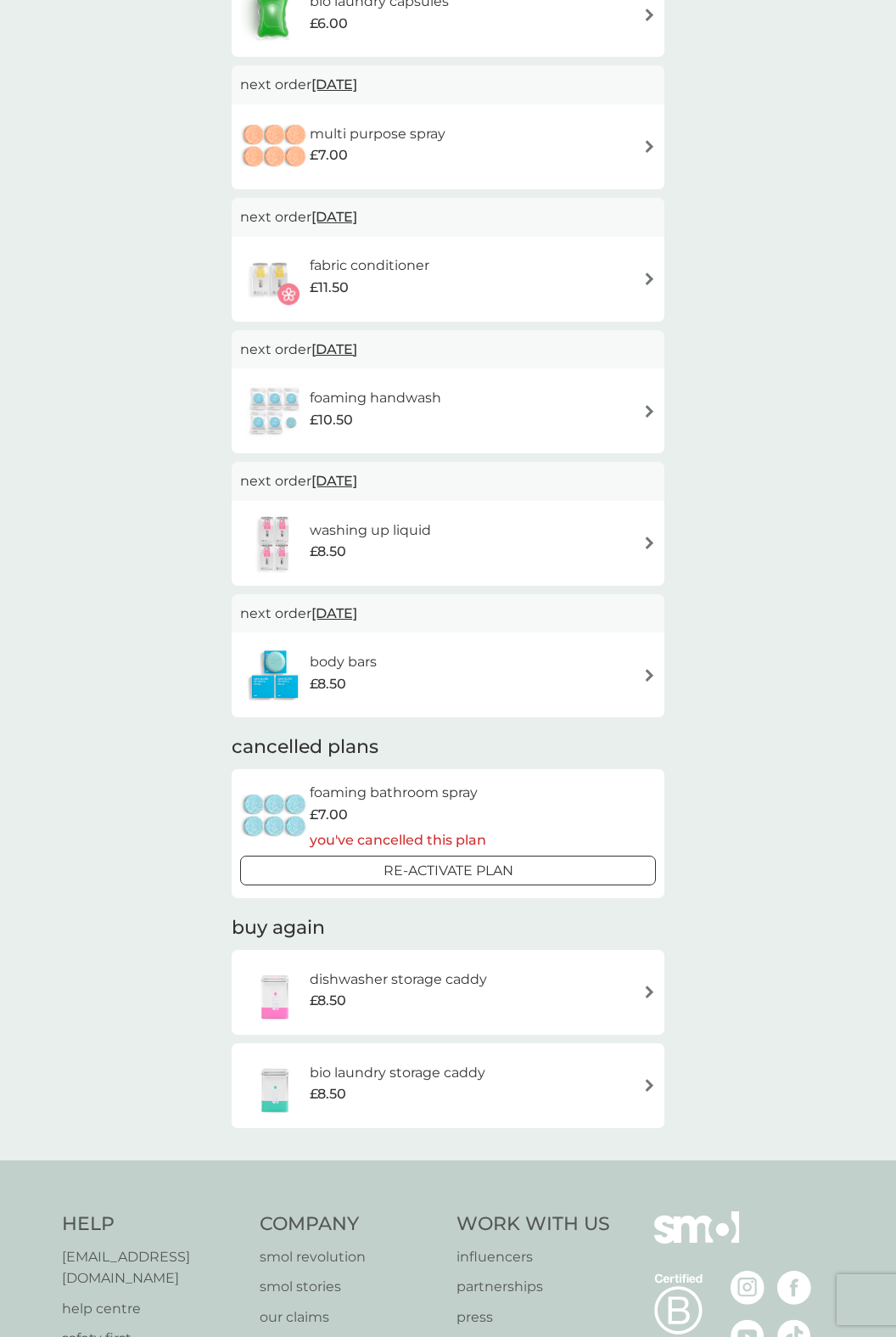 click at bounding box center (649, 675) 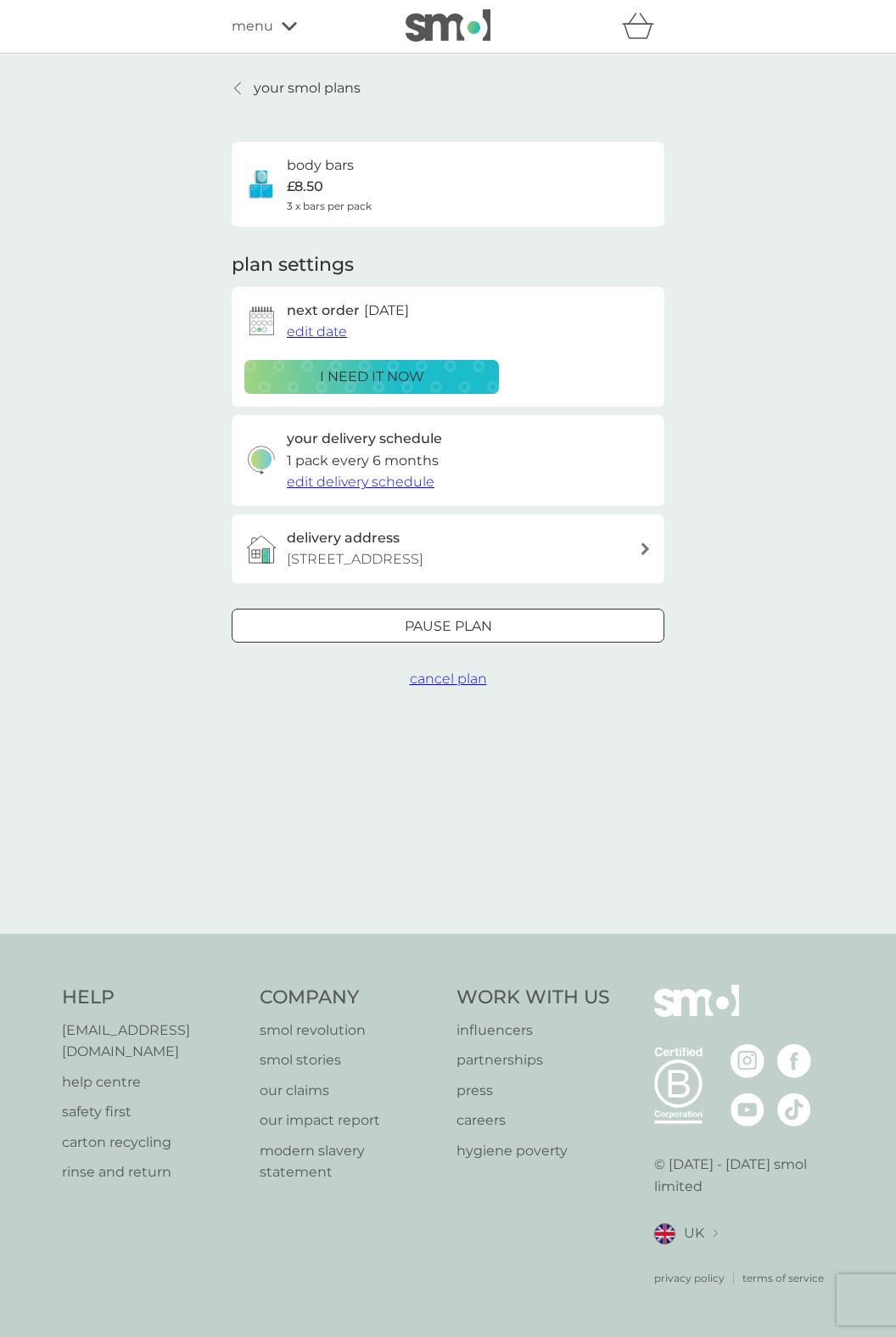 click on "edit date" at bounding box center [316, 331] 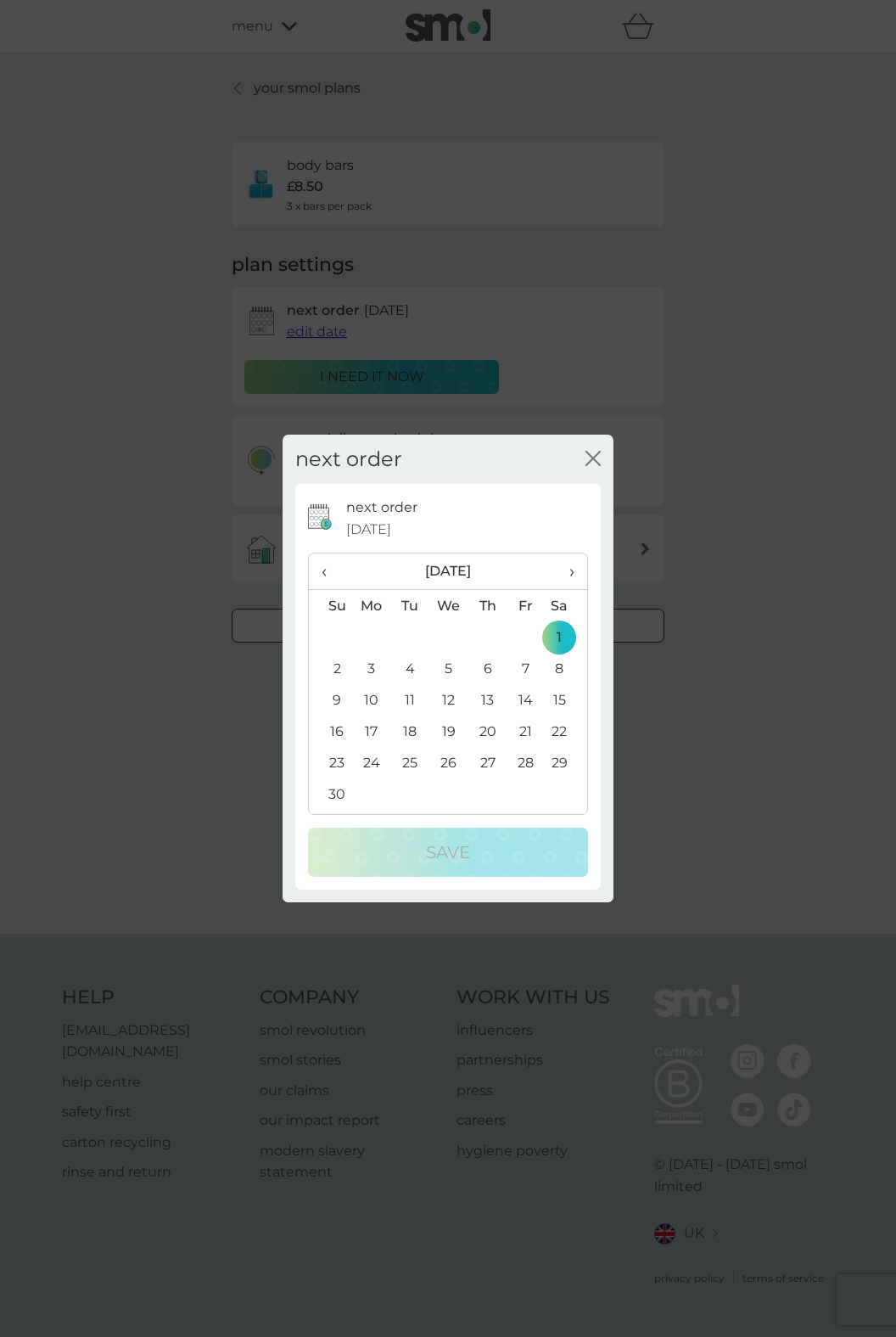 click on "‹" at bounding box center [330, 571] 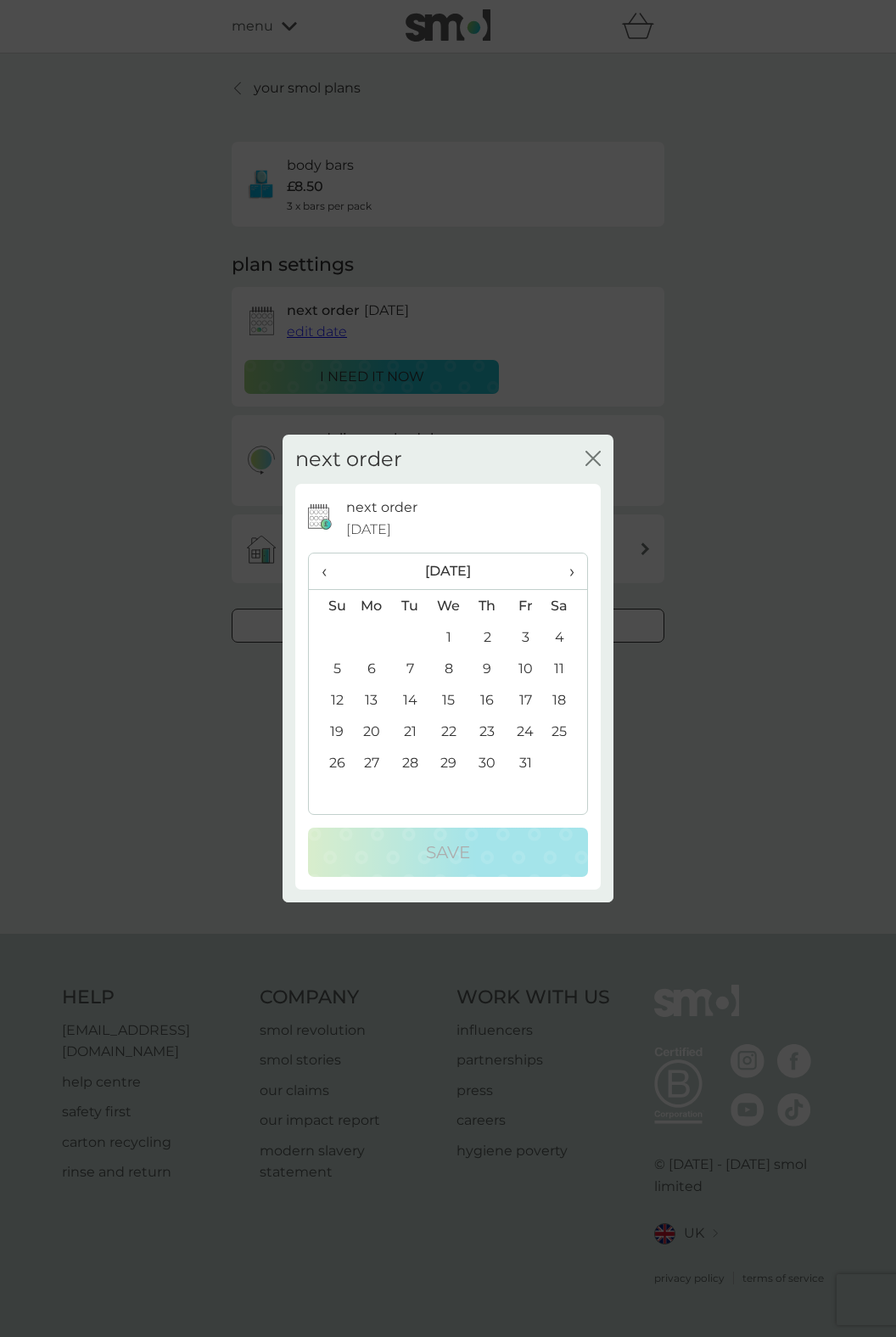 click on "30" at bounding box center (487, 762) 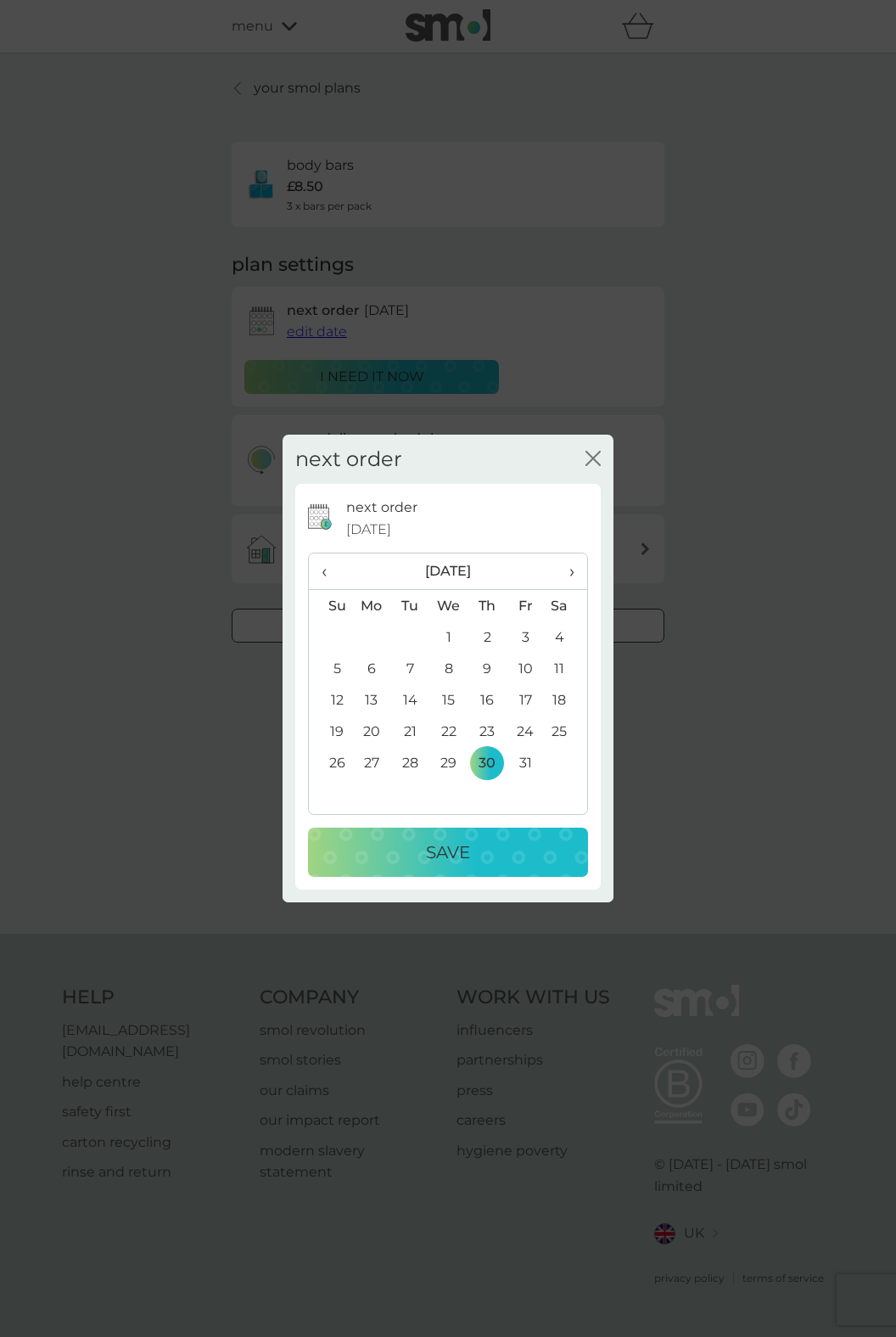click on "Save" at bounding box center [448, 852] 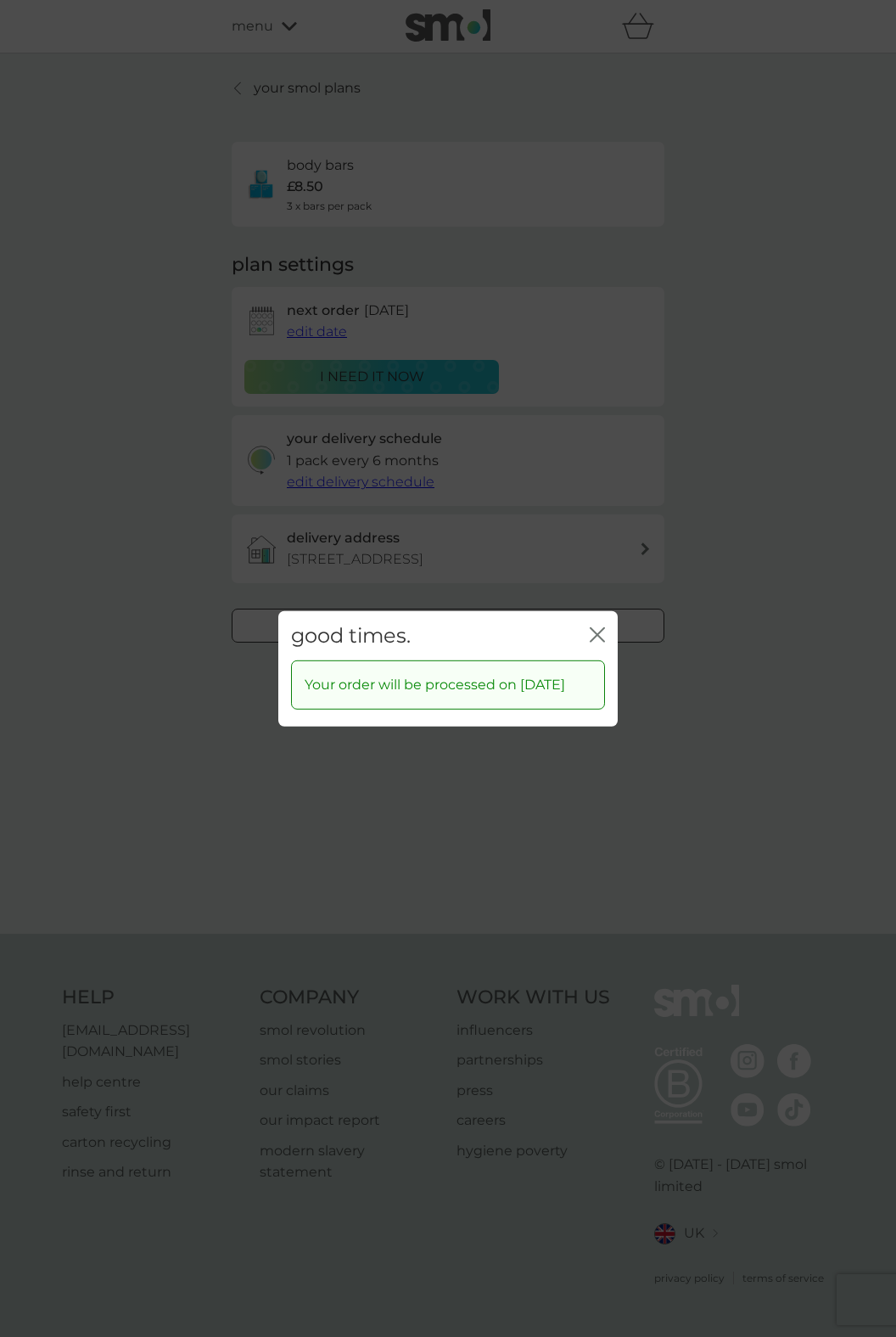 click on "close" 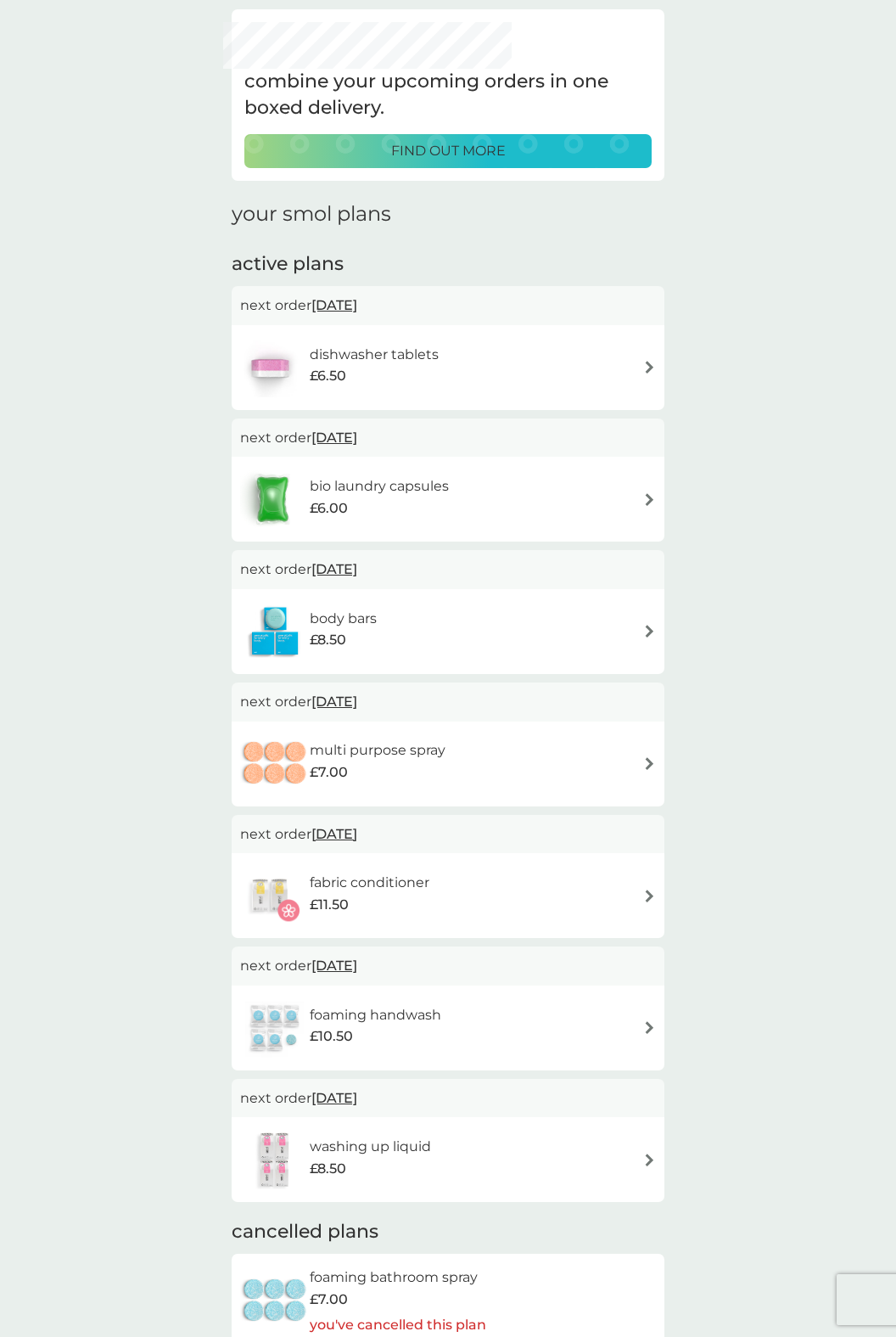 scroll, scrollTop: 68, scrollLeft: 0, axis: vertical 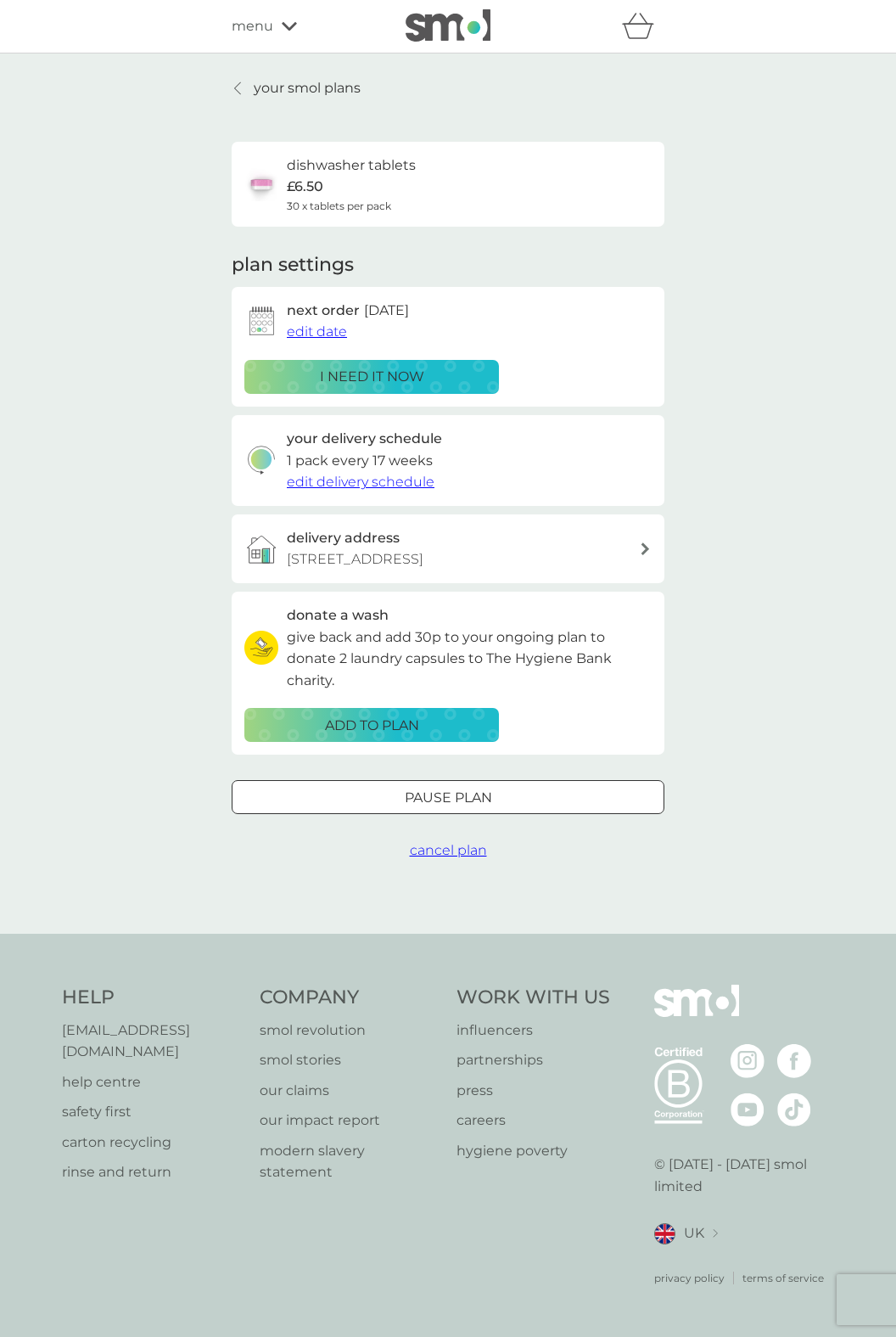 click on "edit date" at bounding box center [316, 331] 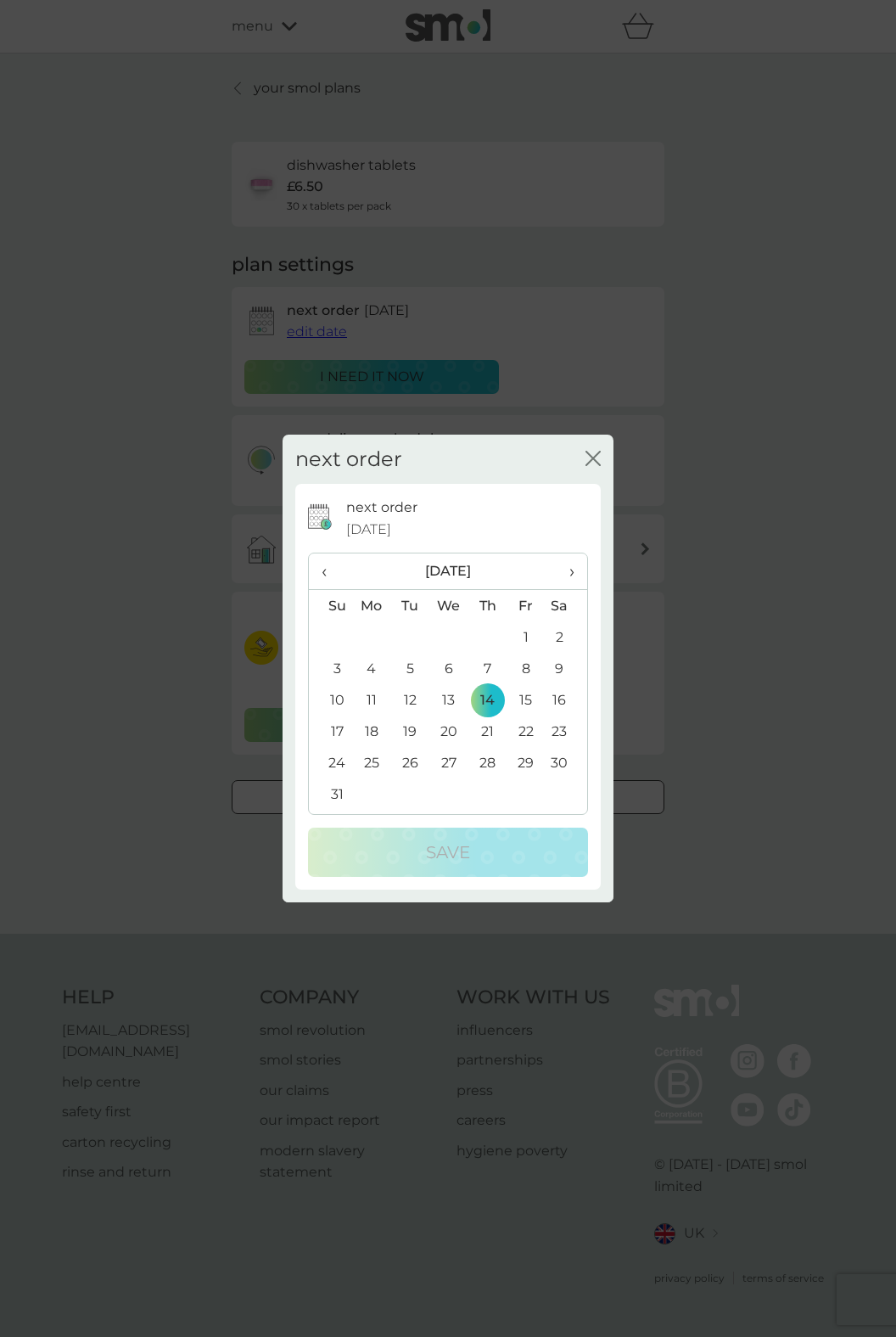 click on "›" at bounding box center [566, 571] 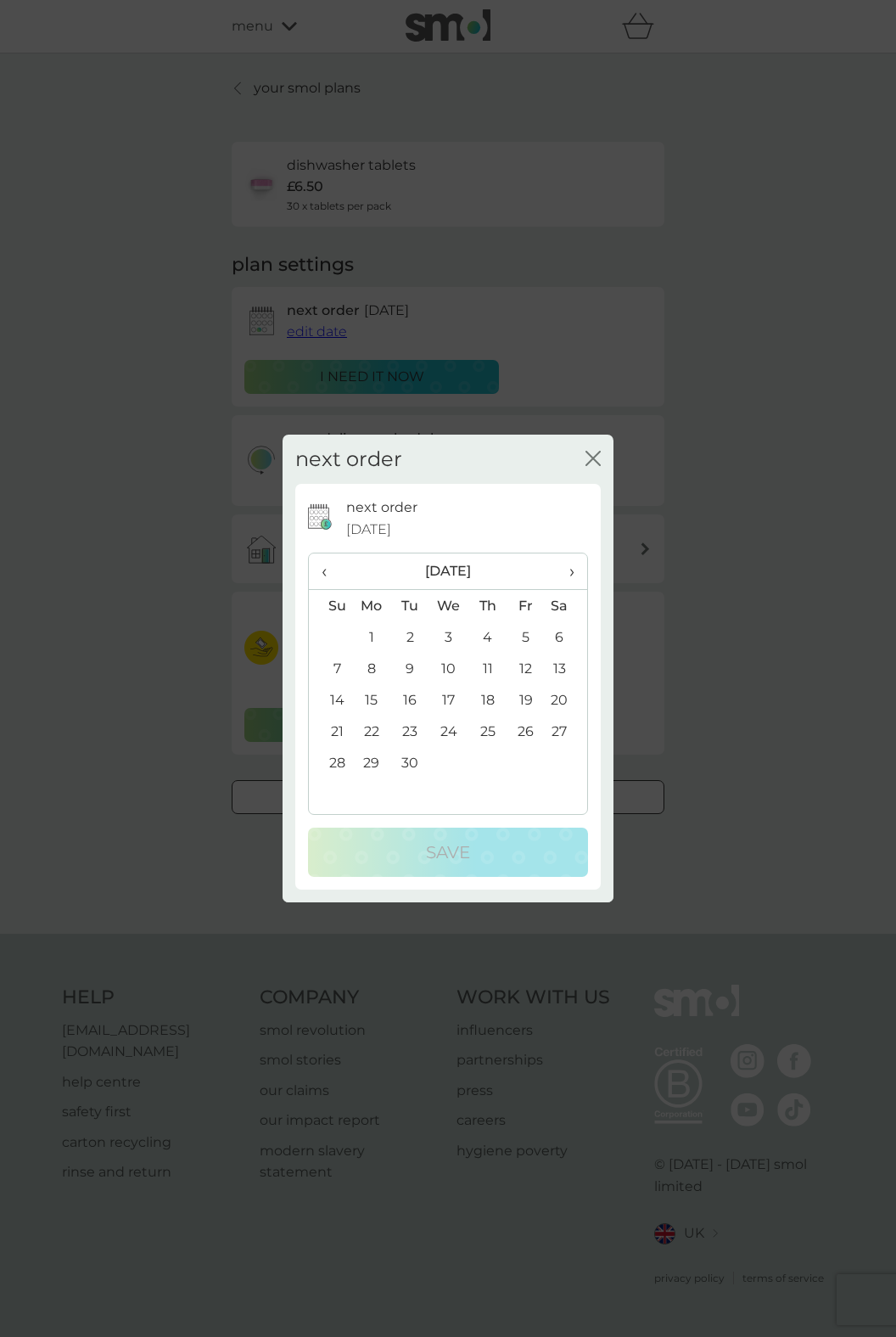 click on "1" at bounding box center [372, 637] 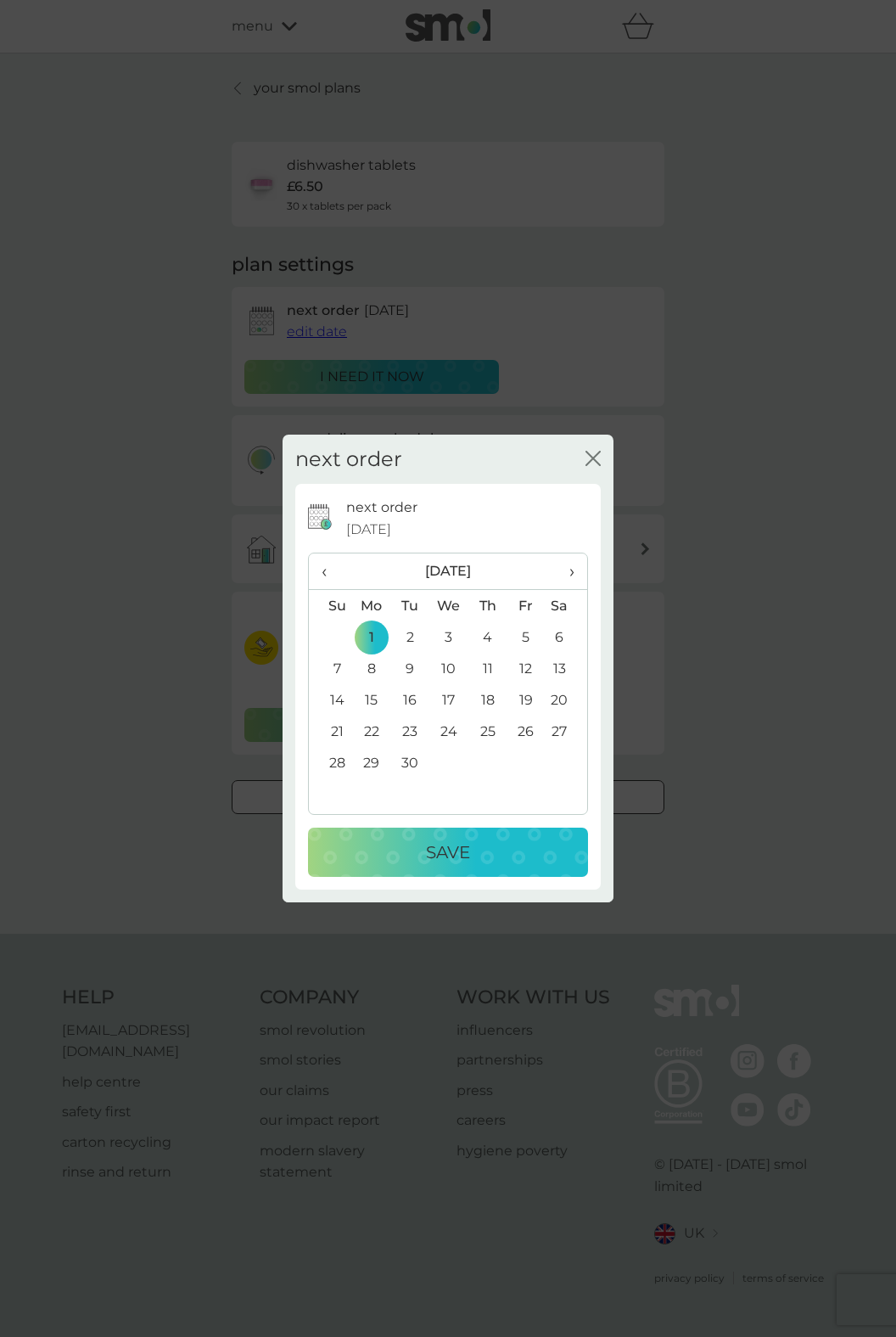 click on "Save" at bounding box center [448, 852] 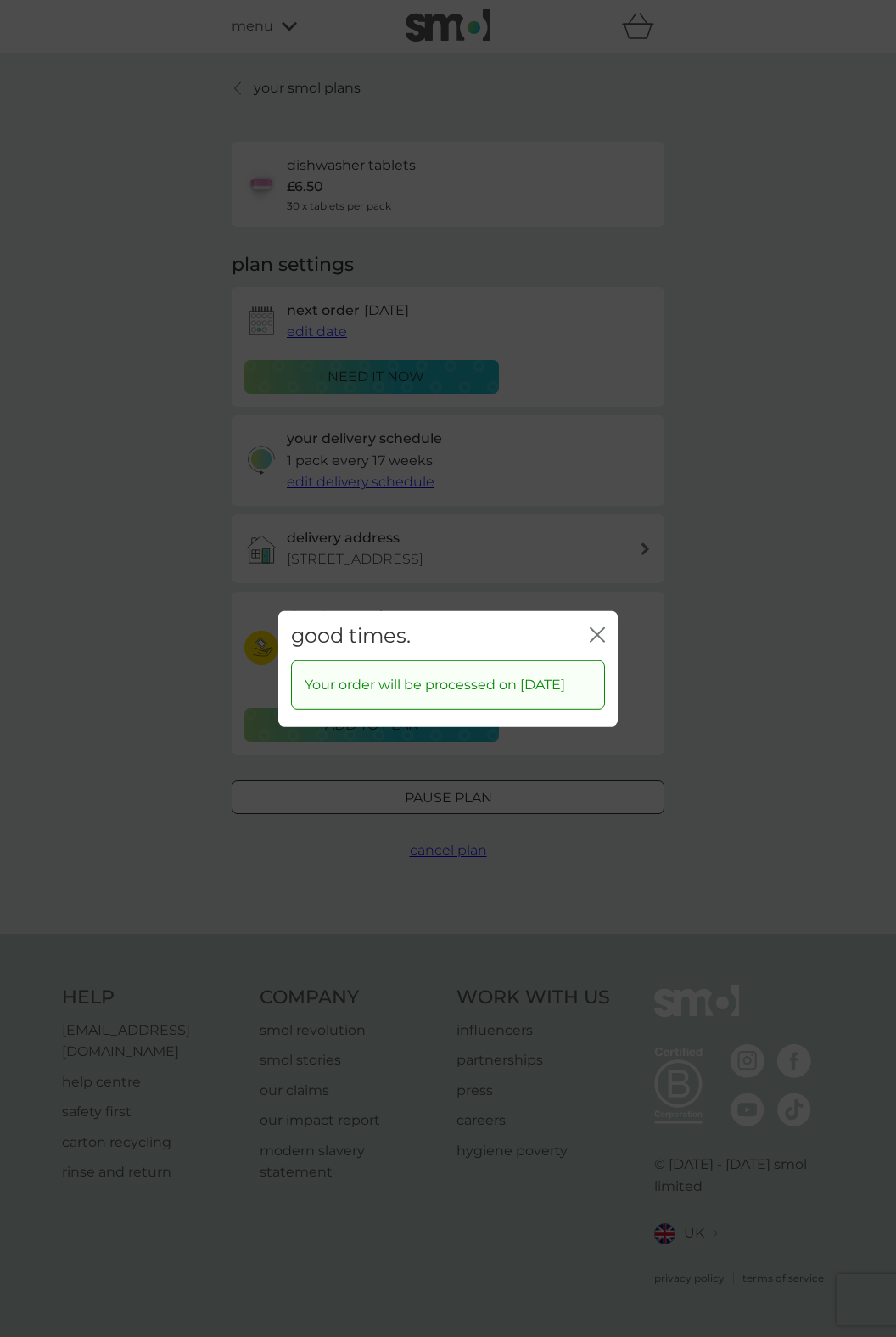 click 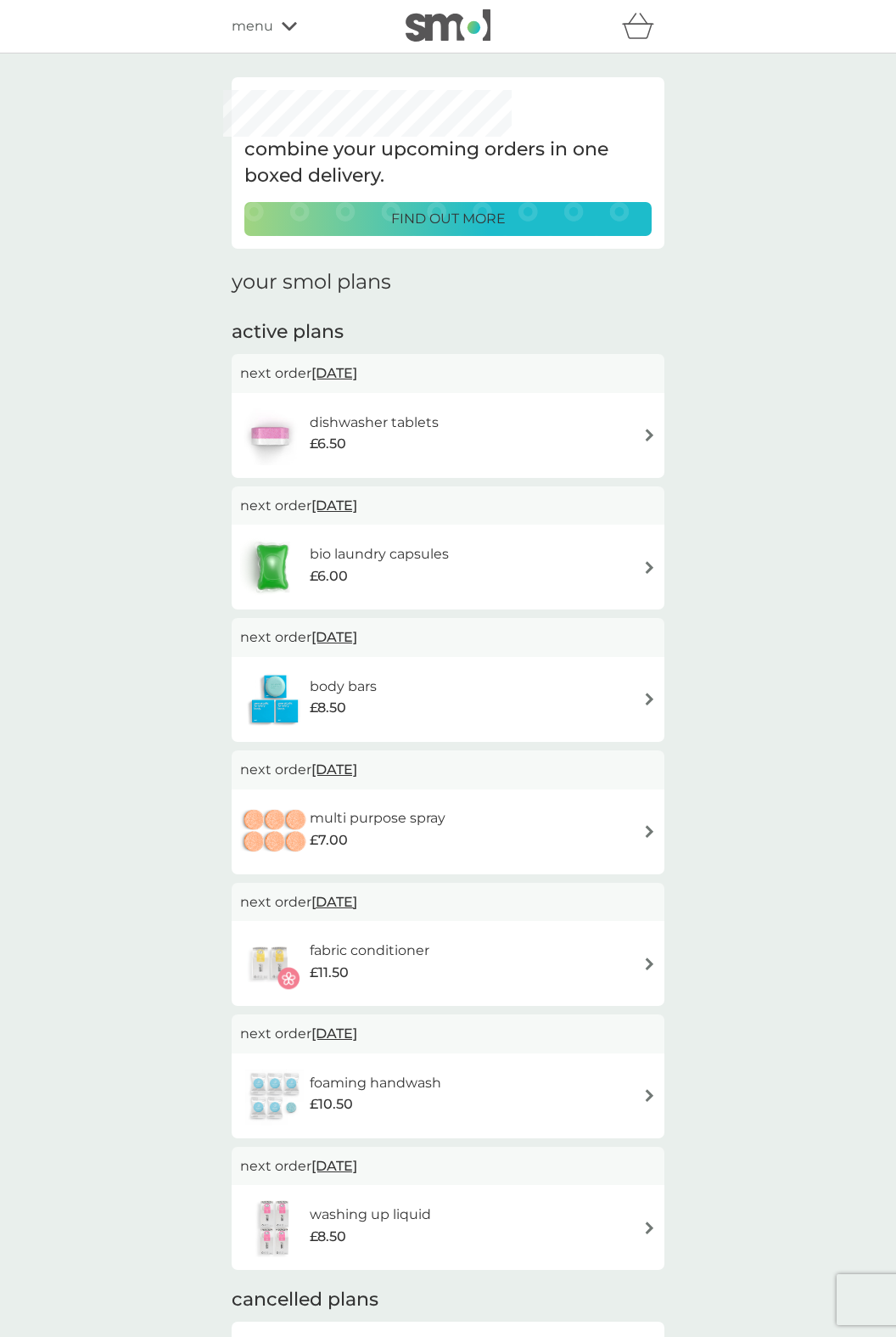 scroll, scrollTop: 68, scrollLeft: 0, axis: vertical 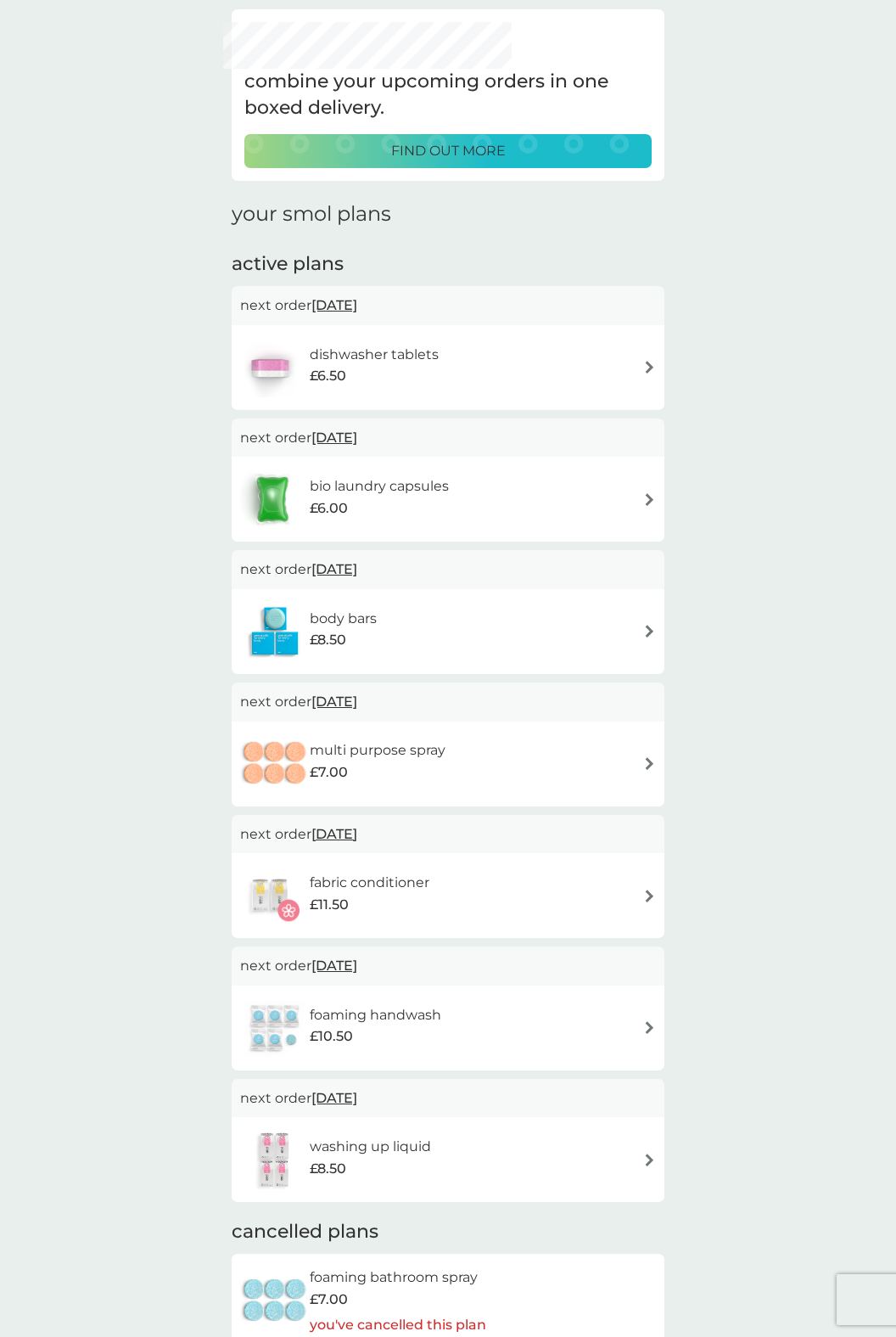 click on "bio laundry capsules £6.00" at bounding box center (448, 499) 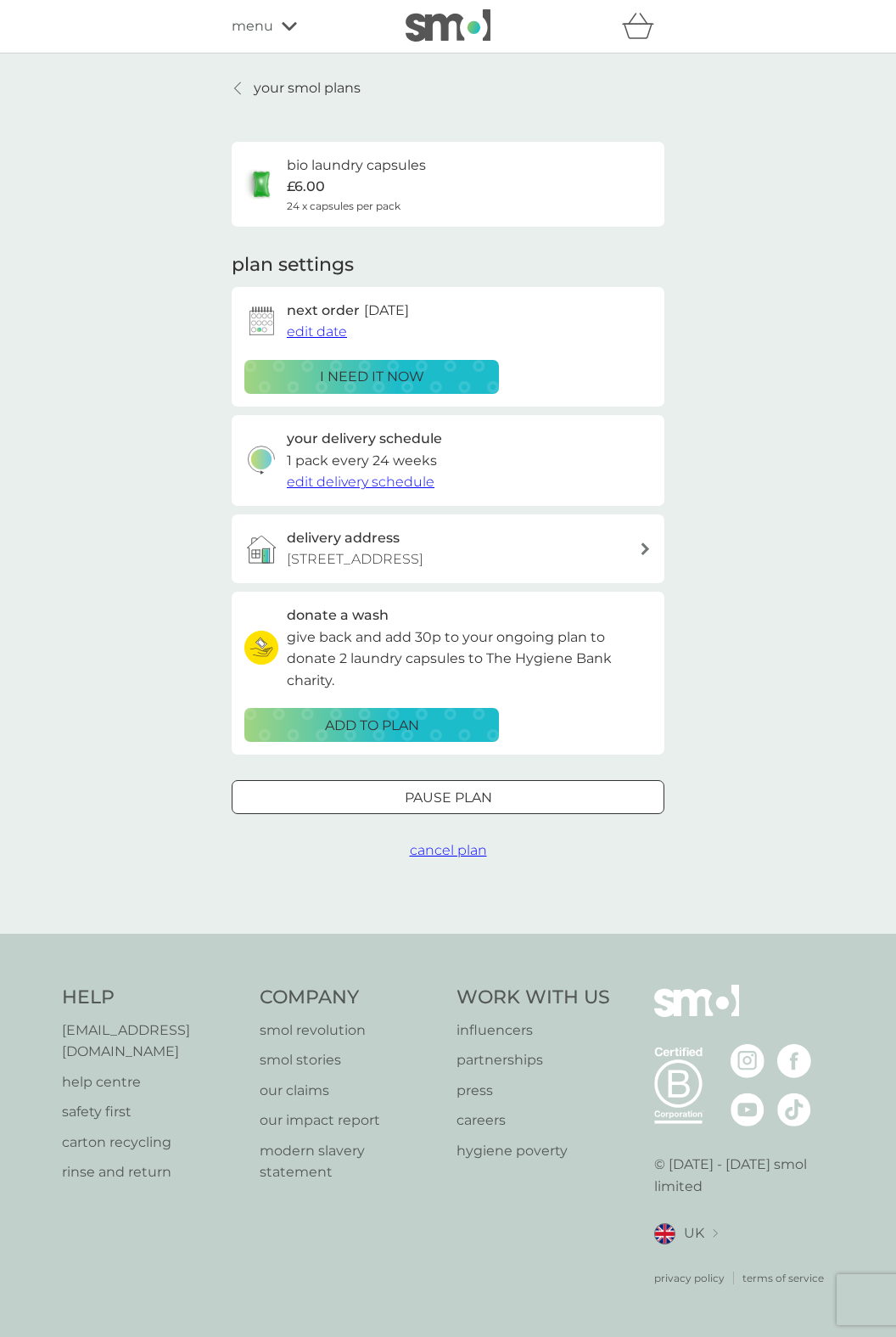 click on "edit date" at bounding box center (316, 331) 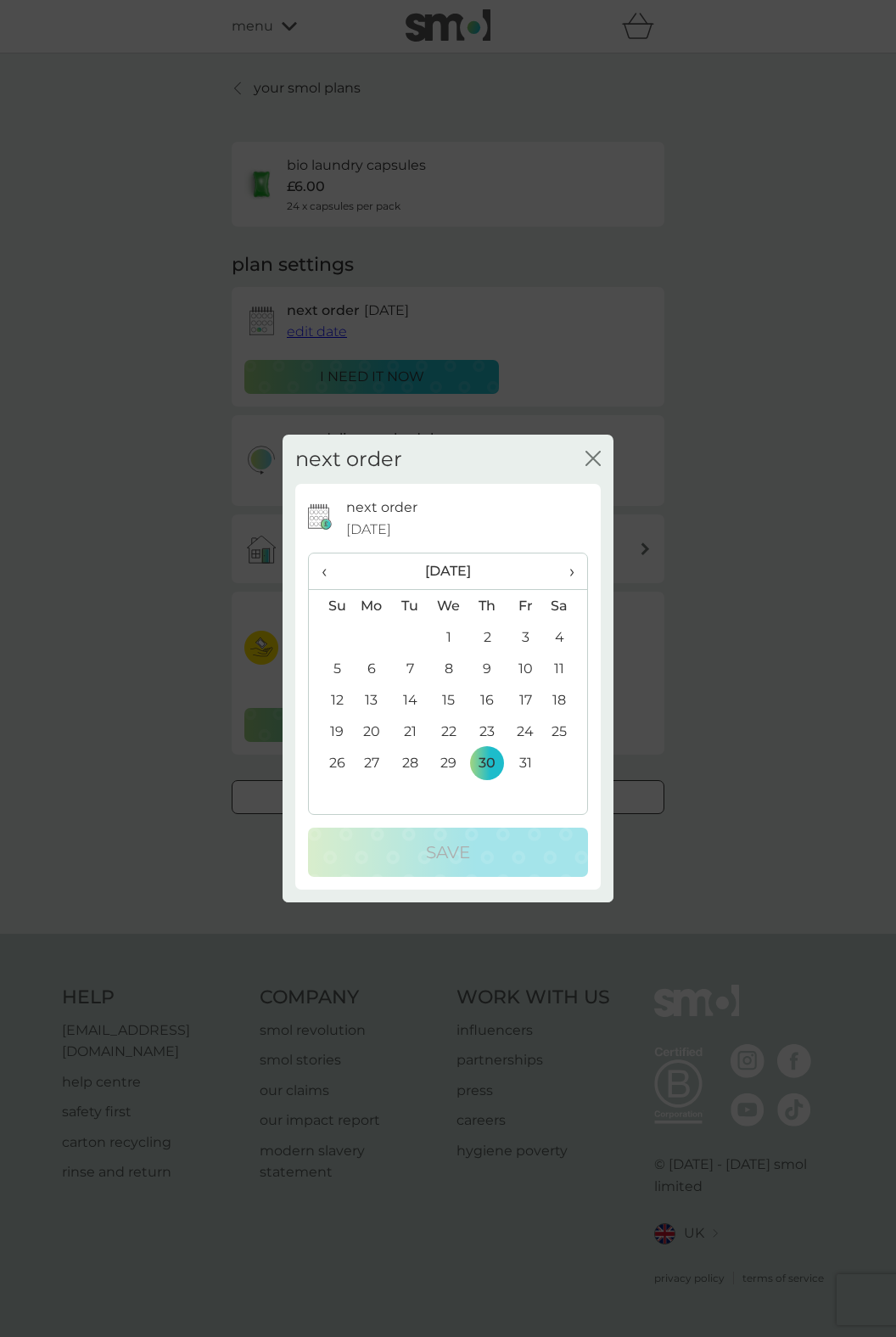 click on "›" at bounding box center [566, 571] 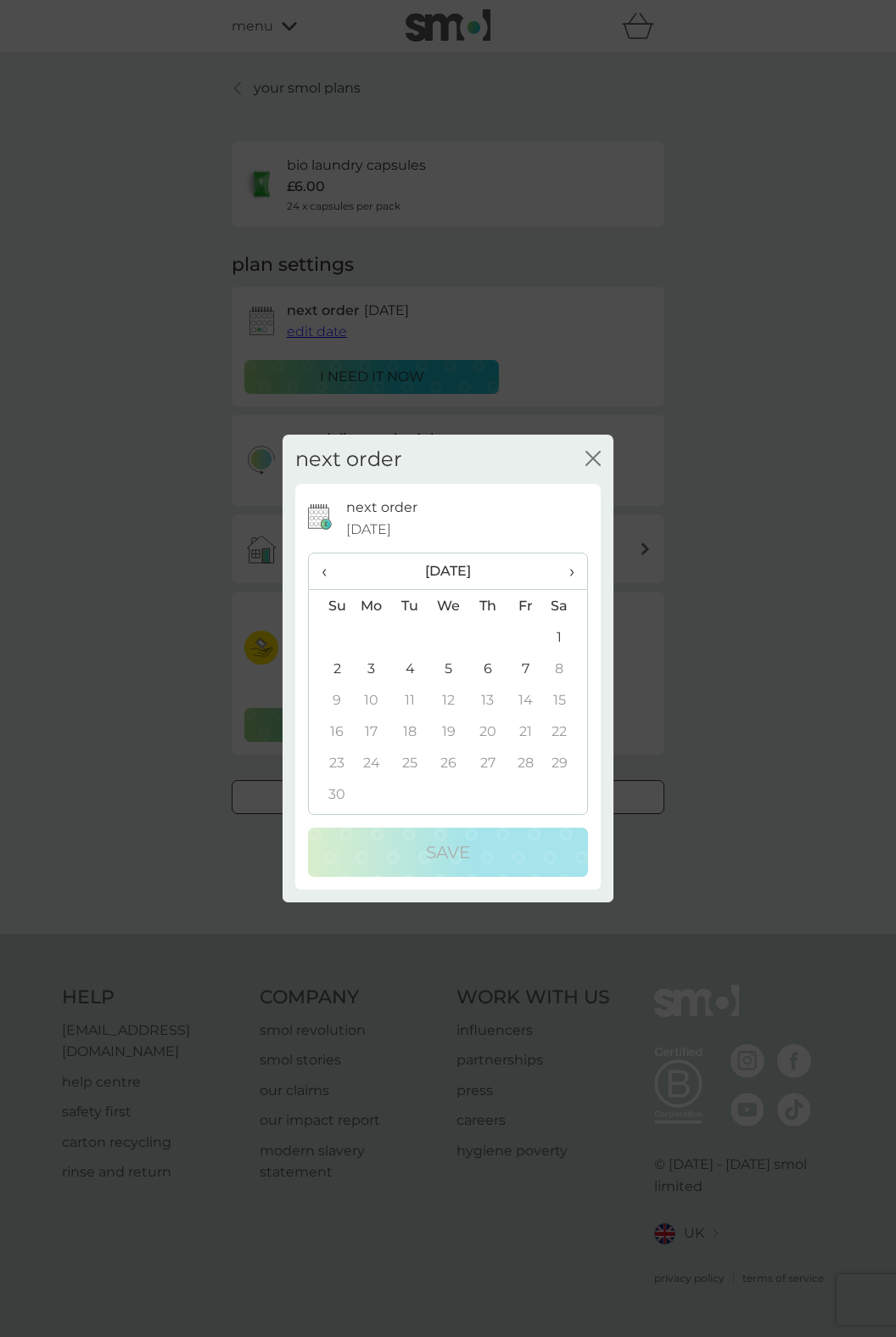 click on "1" at bounding box center [566, 637] 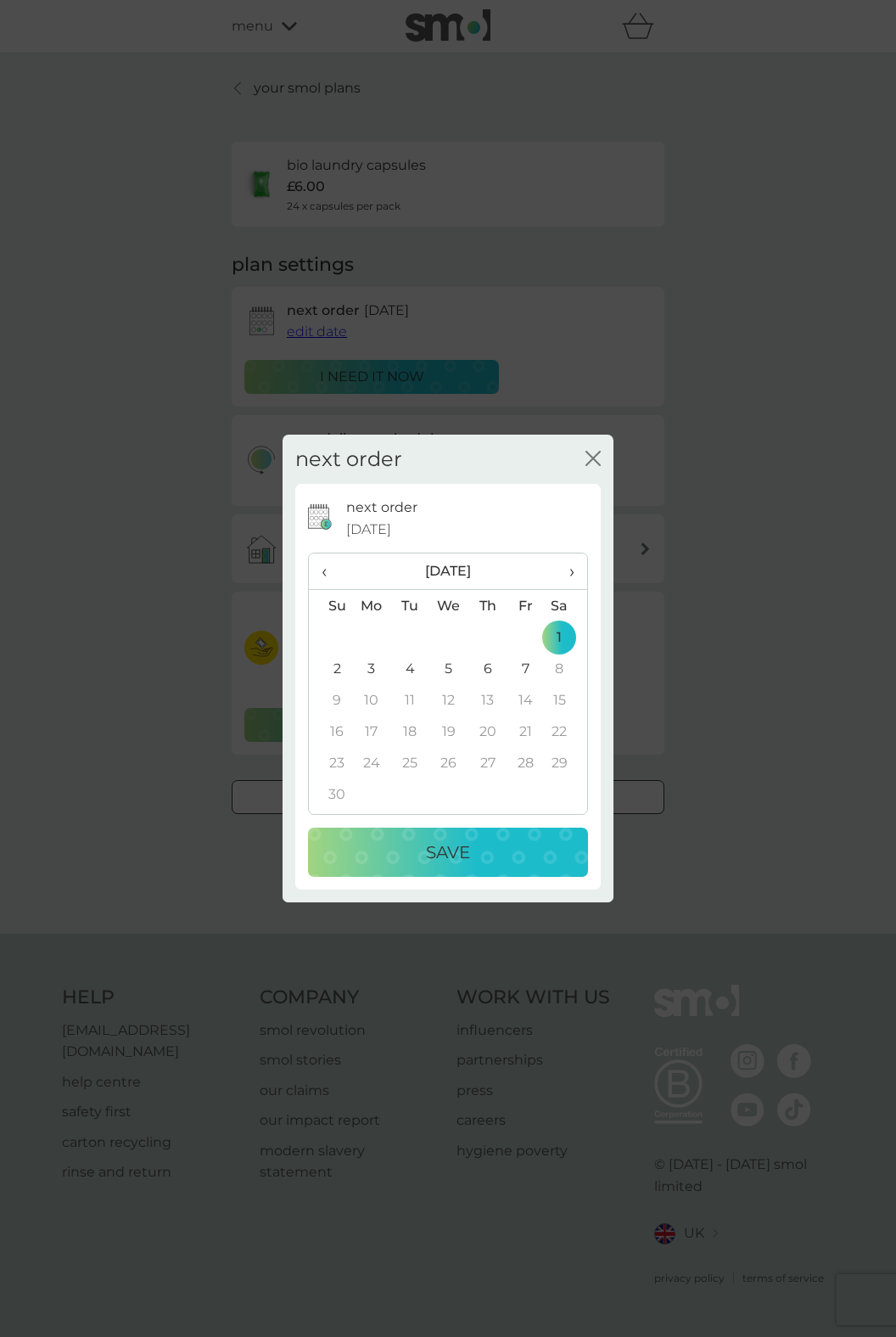 click on "›" at bounding box center [566, 571] 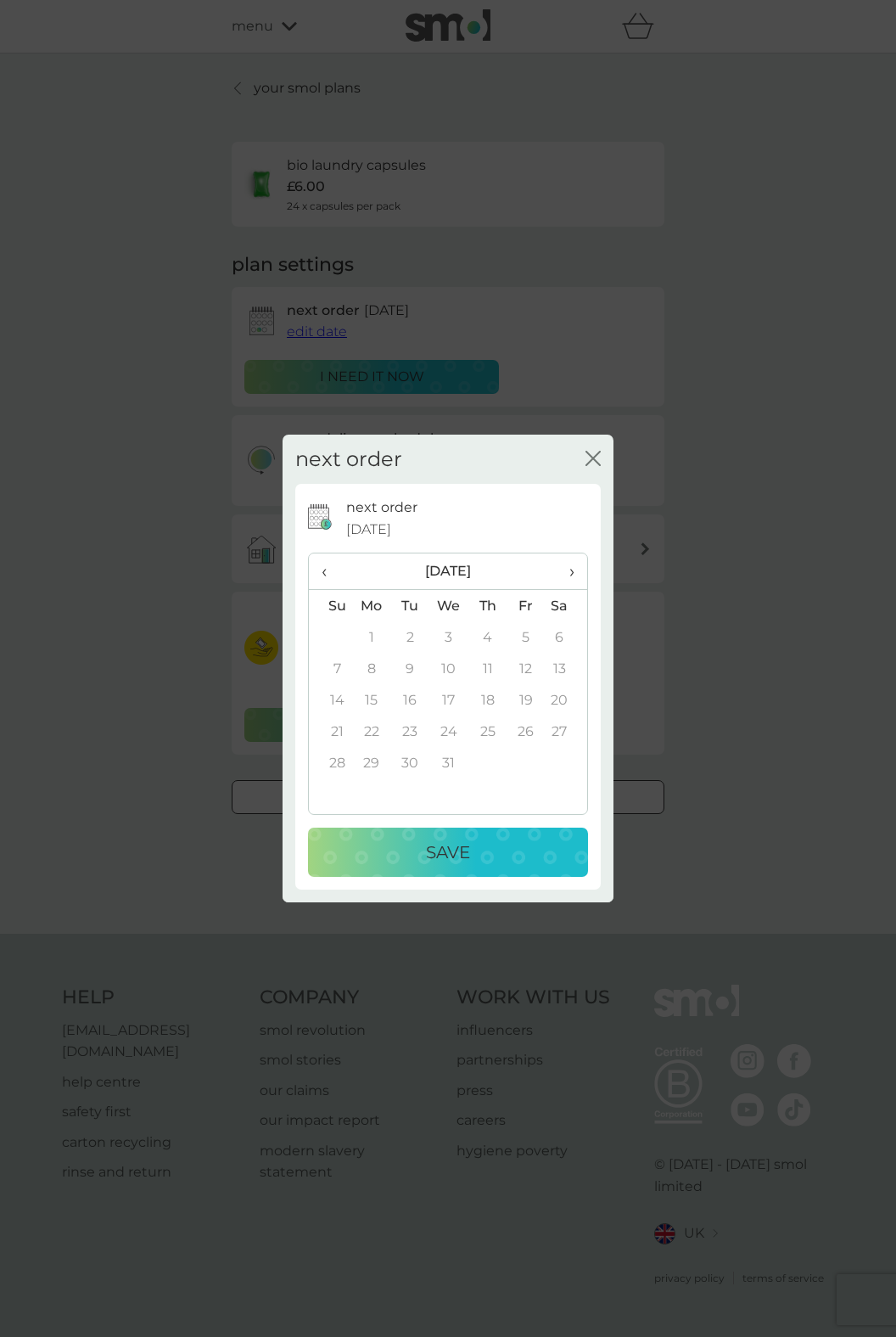 click on "‹" at bounding box center [330, 571] 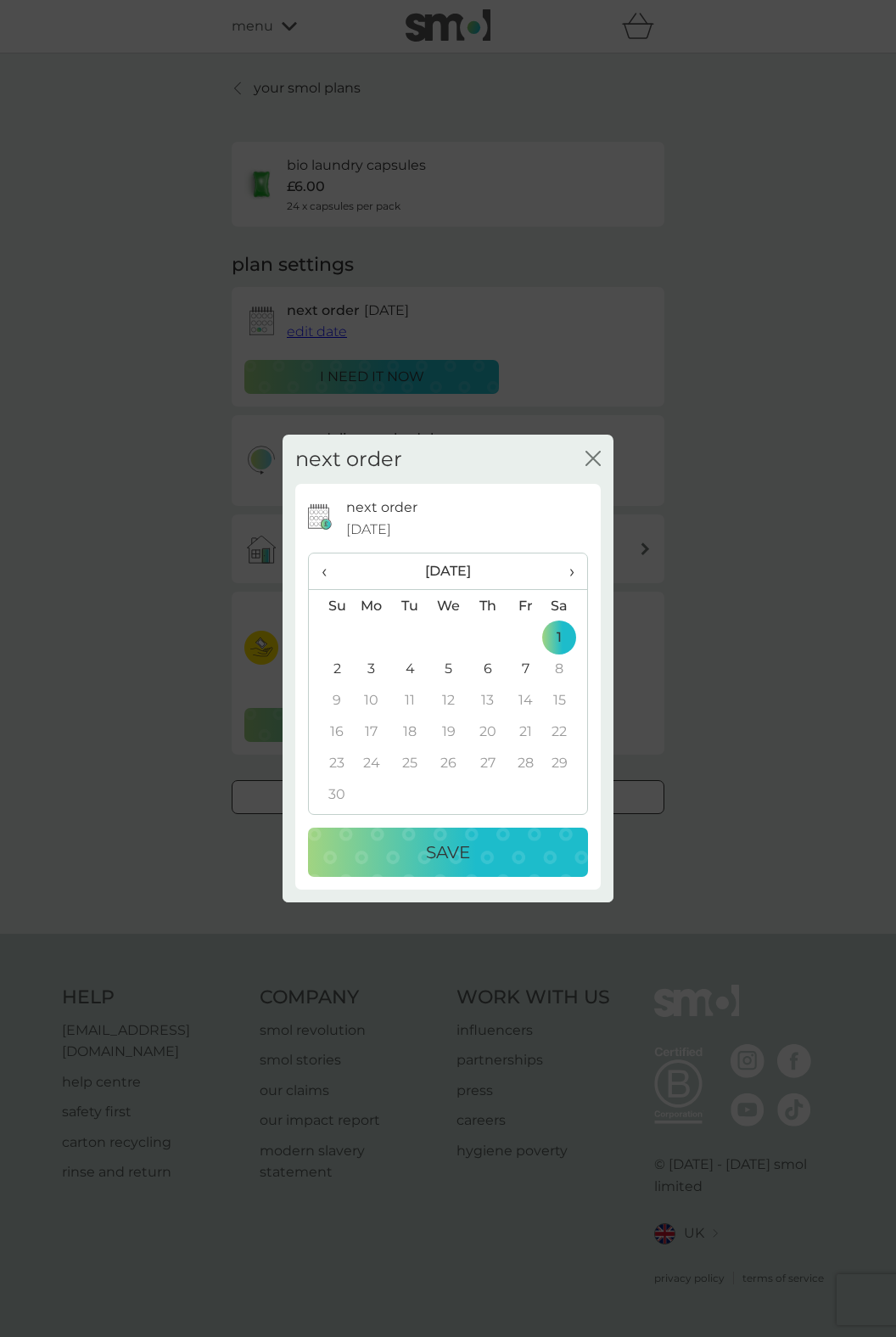 click on "Su" at bounding box center (330, 606) 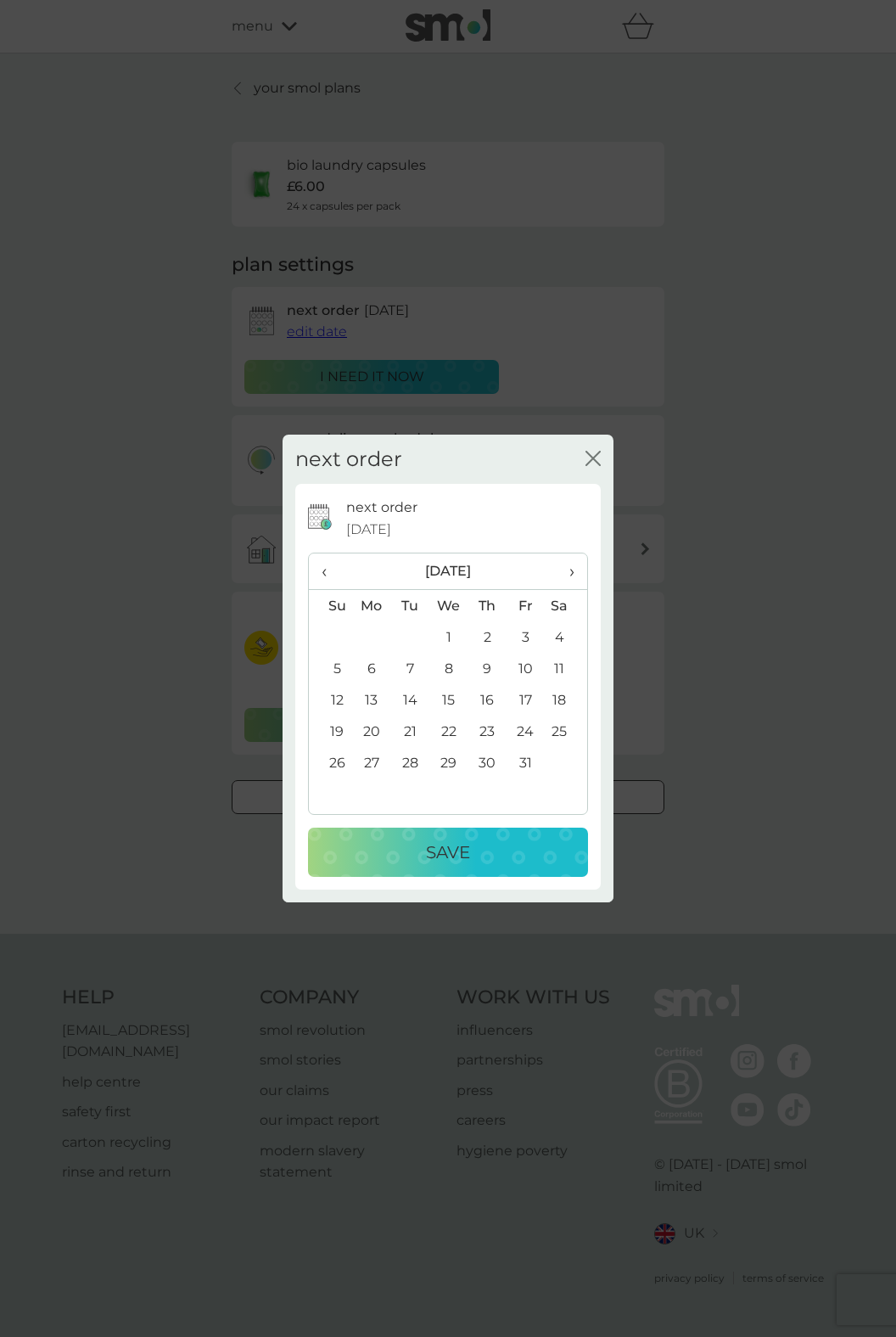 click on "‹" at bounding box center (330, 571) 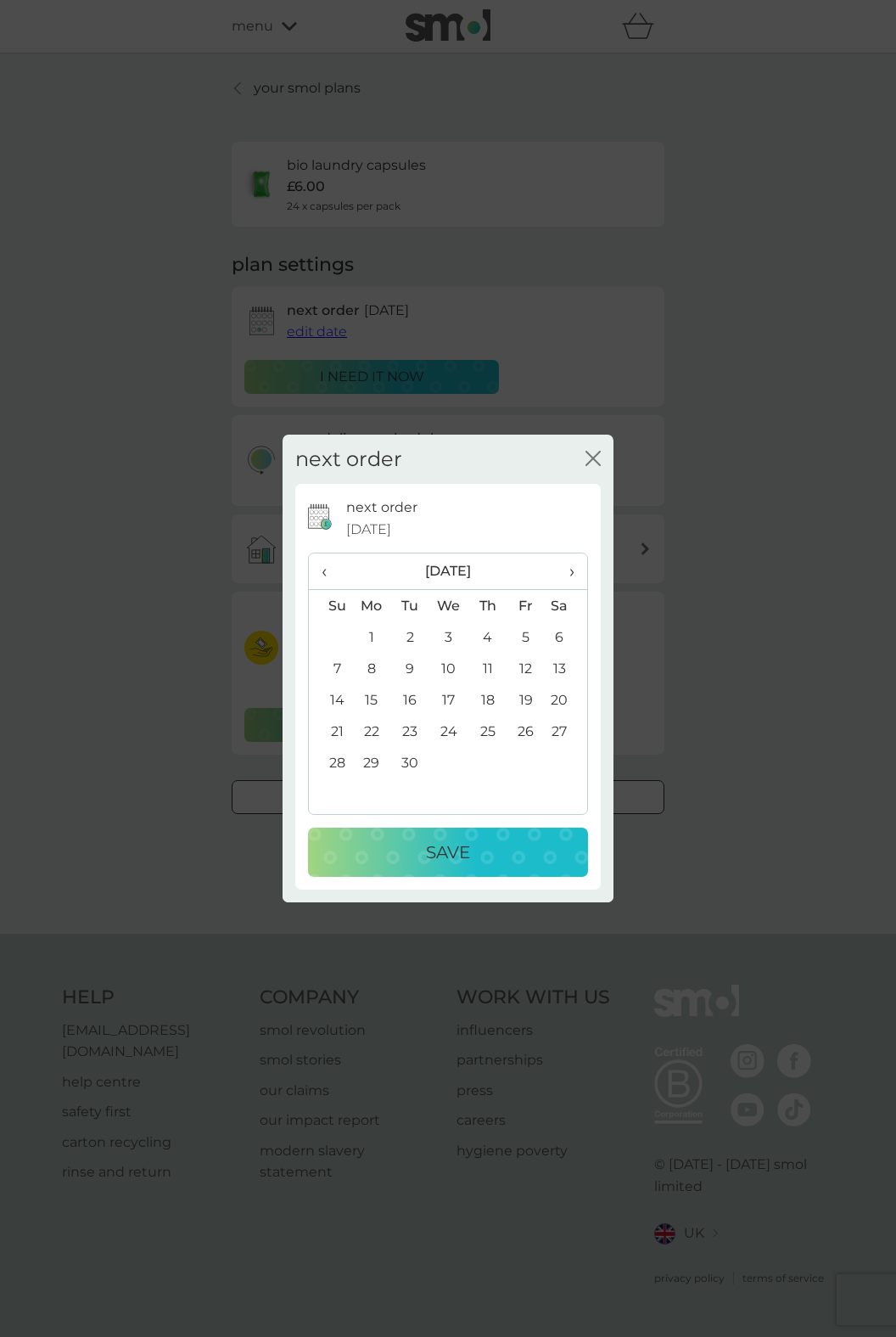 click on "1" at bounding box center (372, 637) 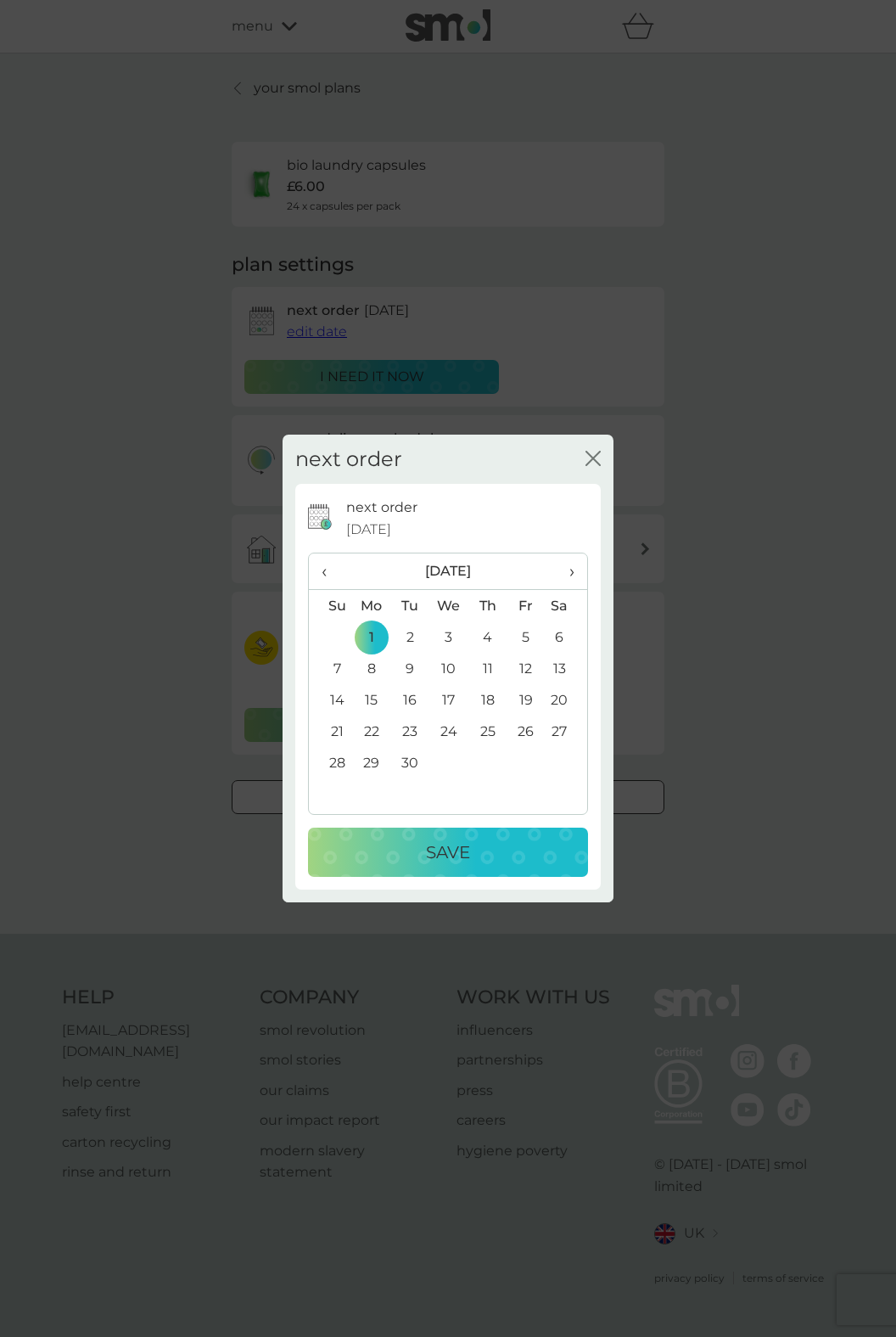 click on "Save" at bounding box center (448, 852) 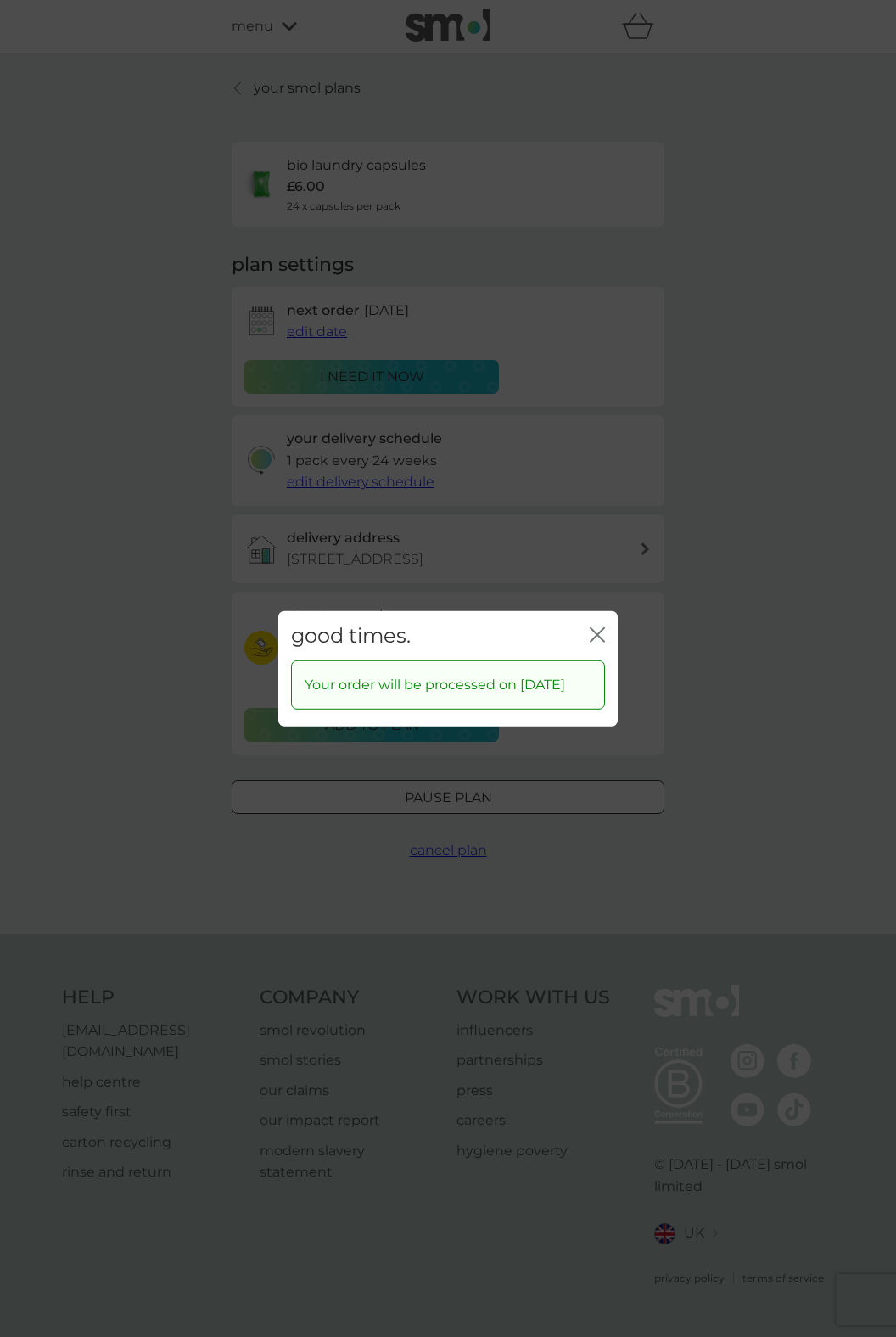 click on "close" 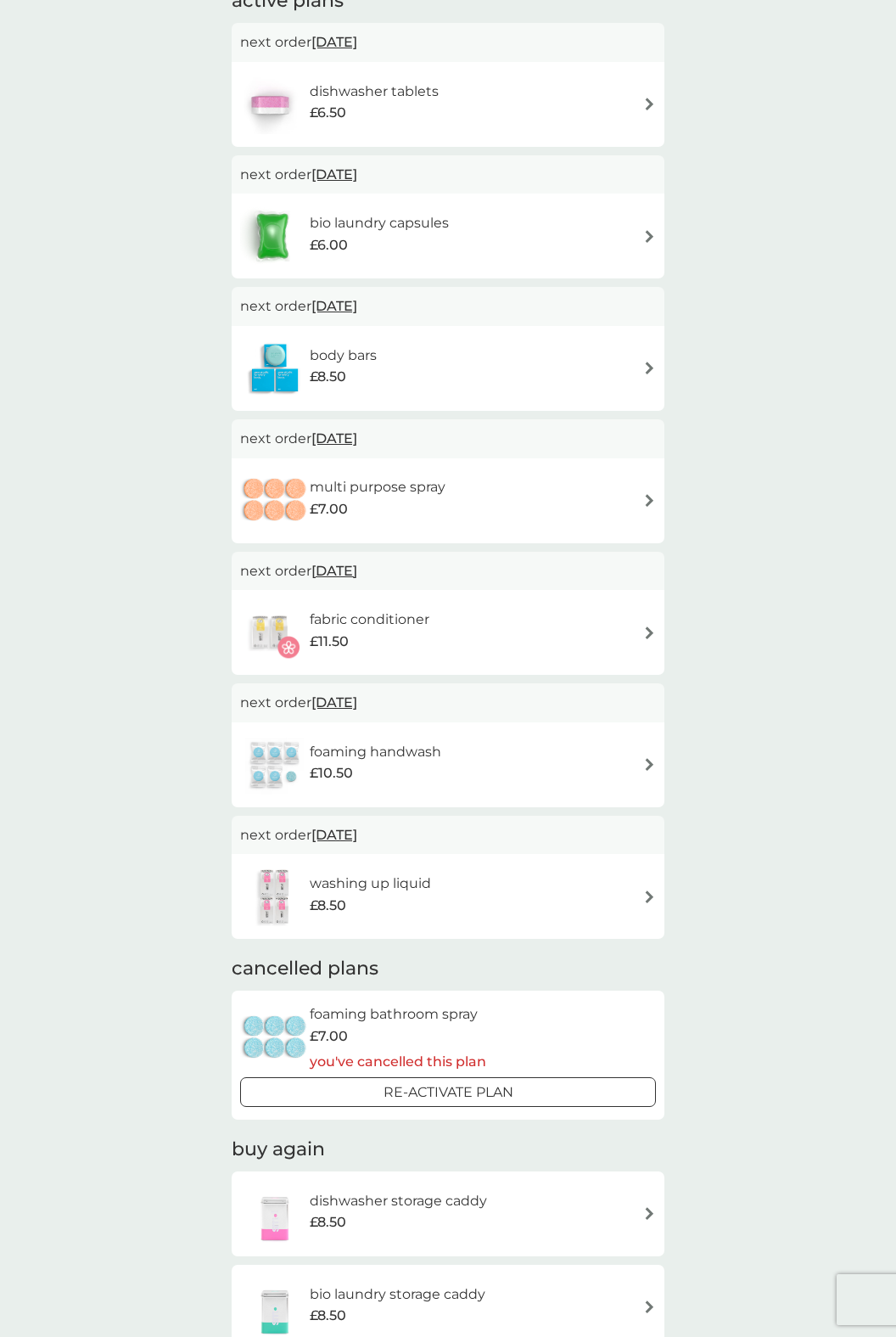 scroll, scrollTop: 0, scrollLeft: 0, axis: both 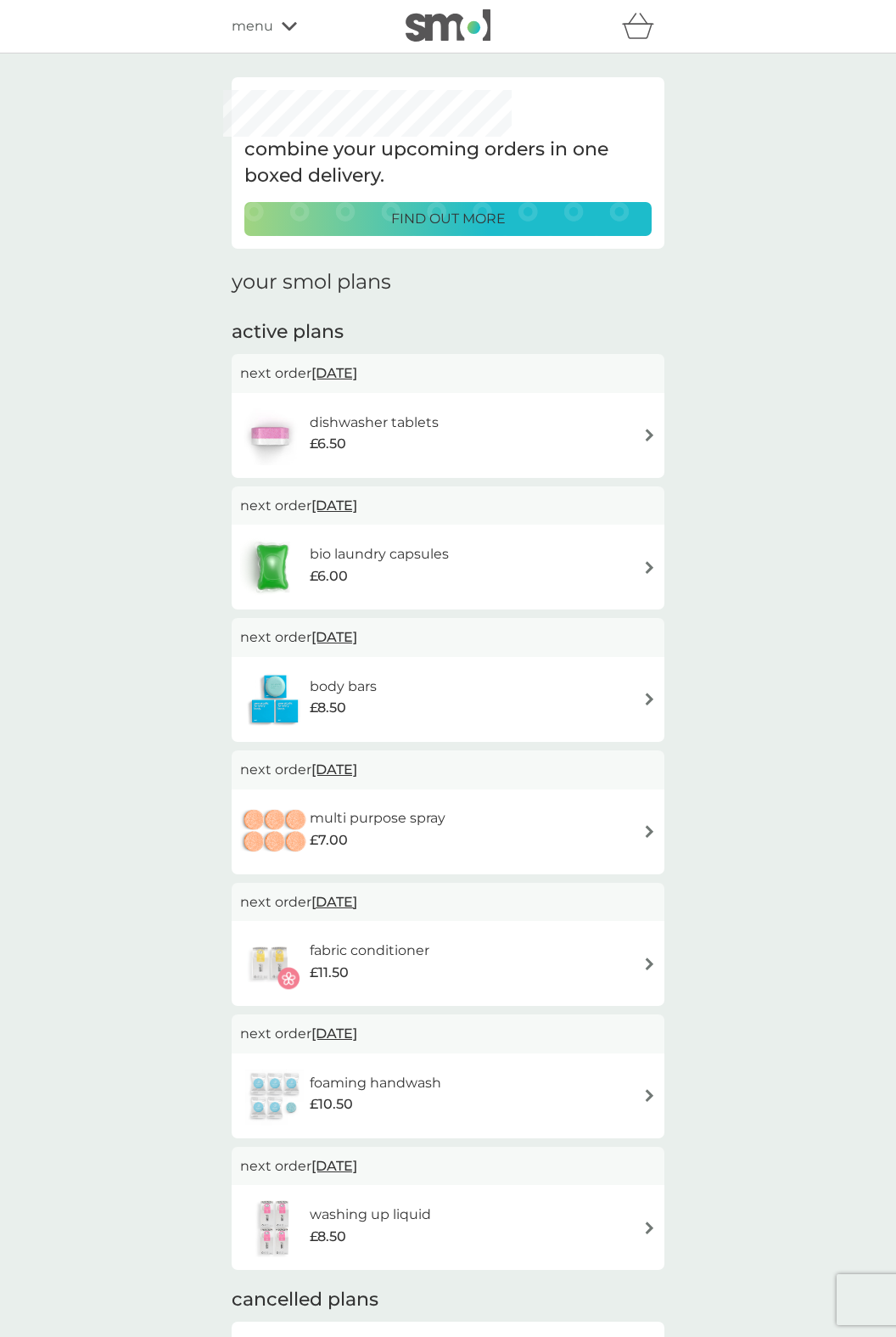 click on "find out more" at bounding box center [448, 219] 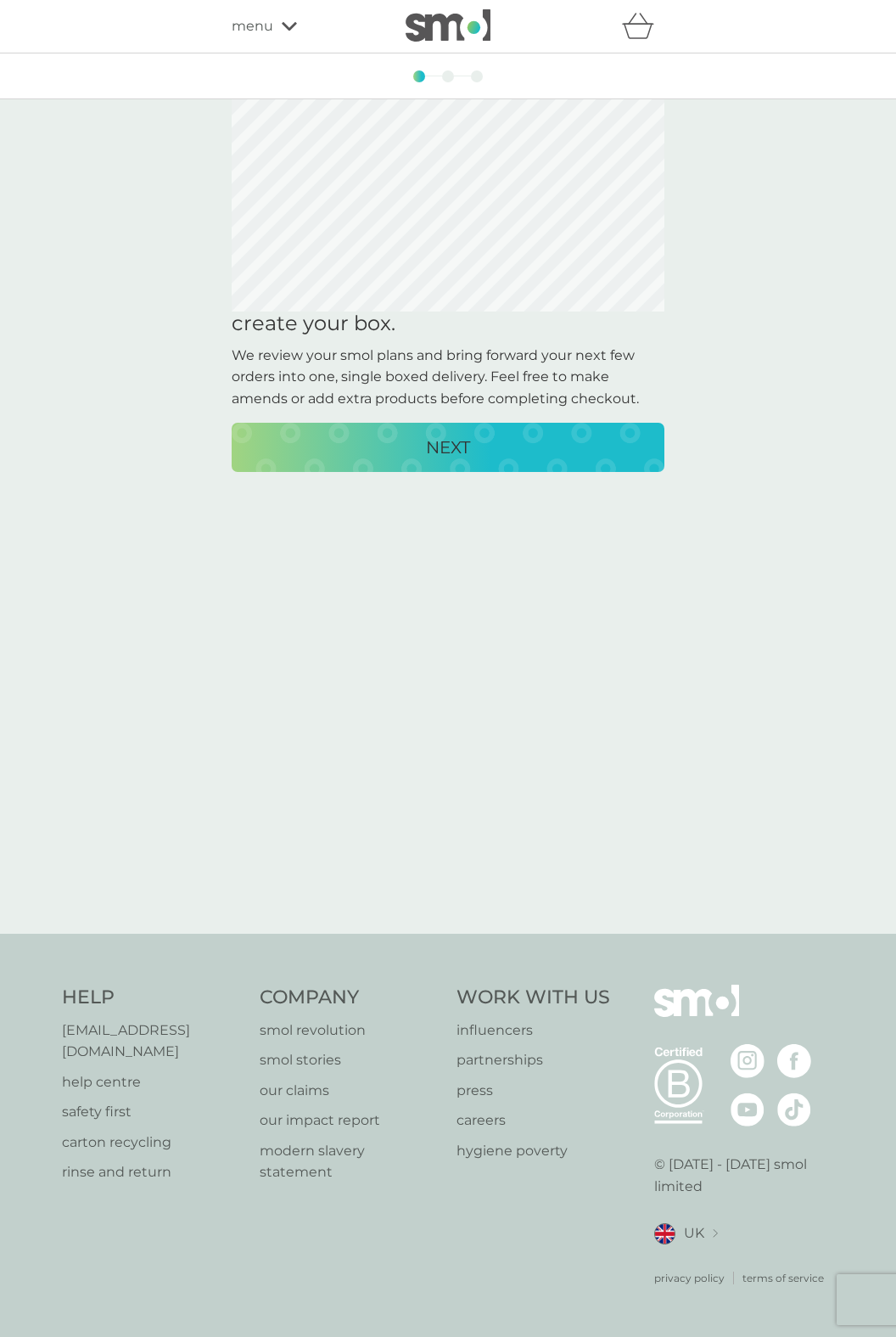 click on "NEXT" at bounding box center [448, 447] 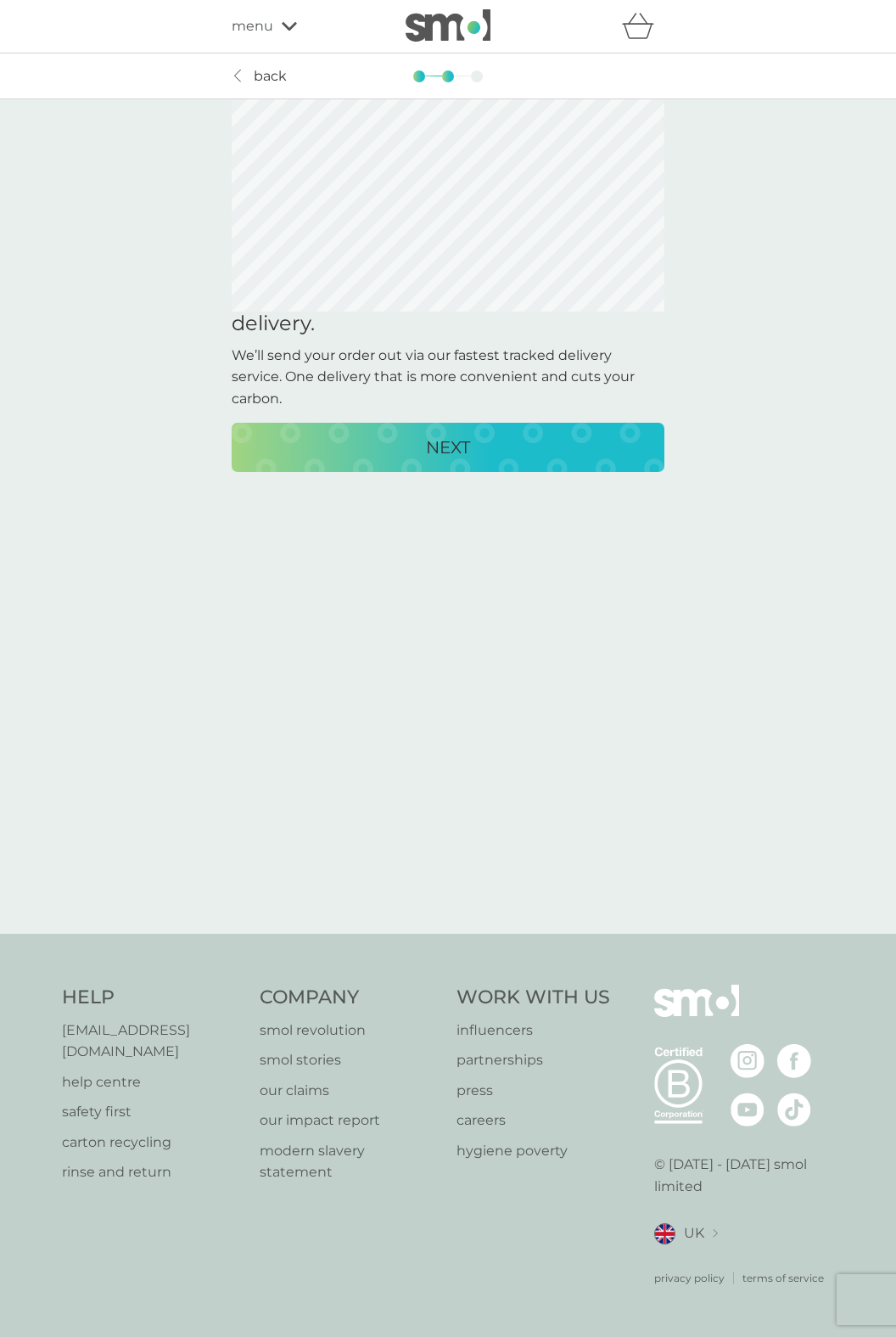 click on "NEXT" at bounding box center (448, 447) 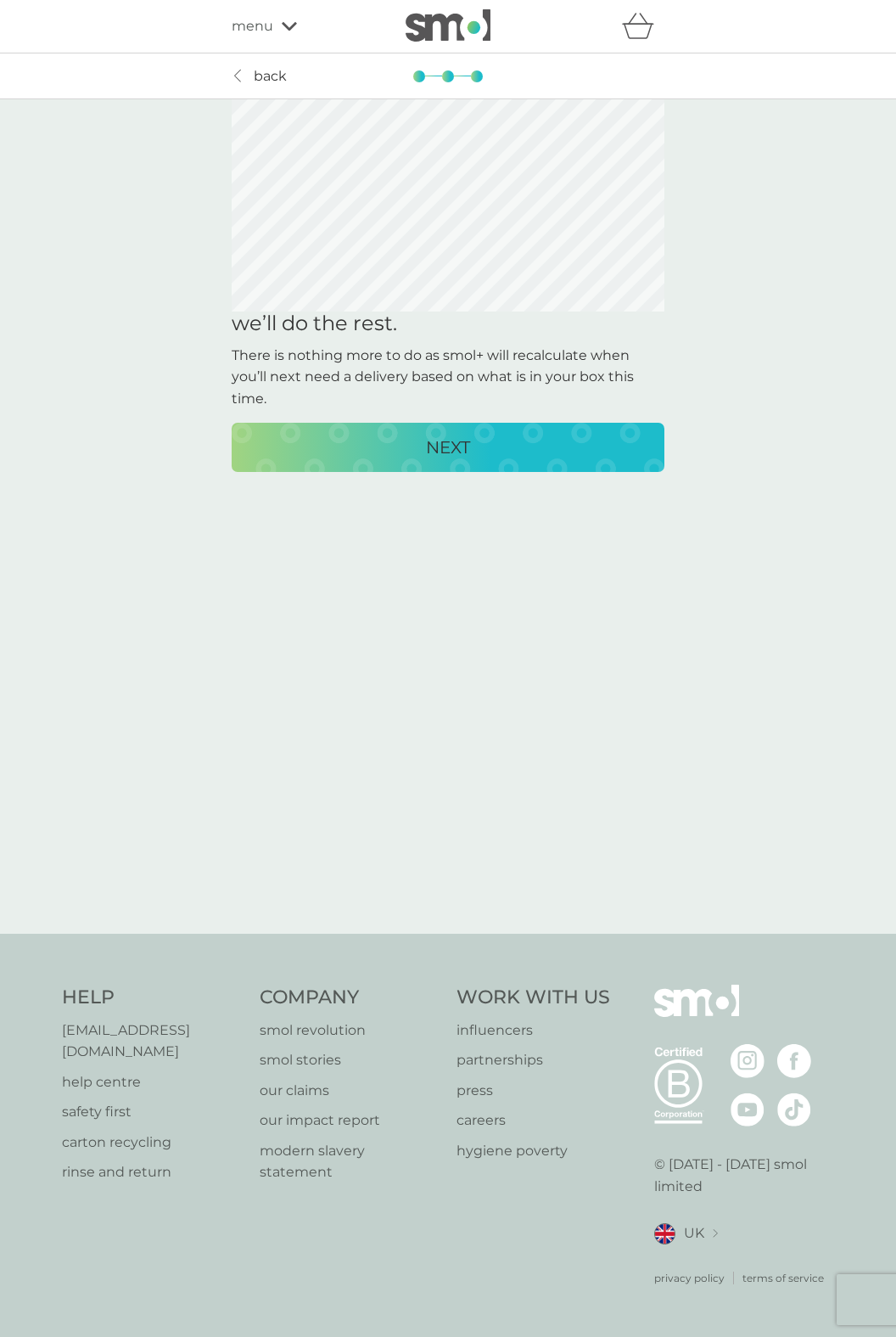 click on "NEXT" at bounding box center (448, 447) 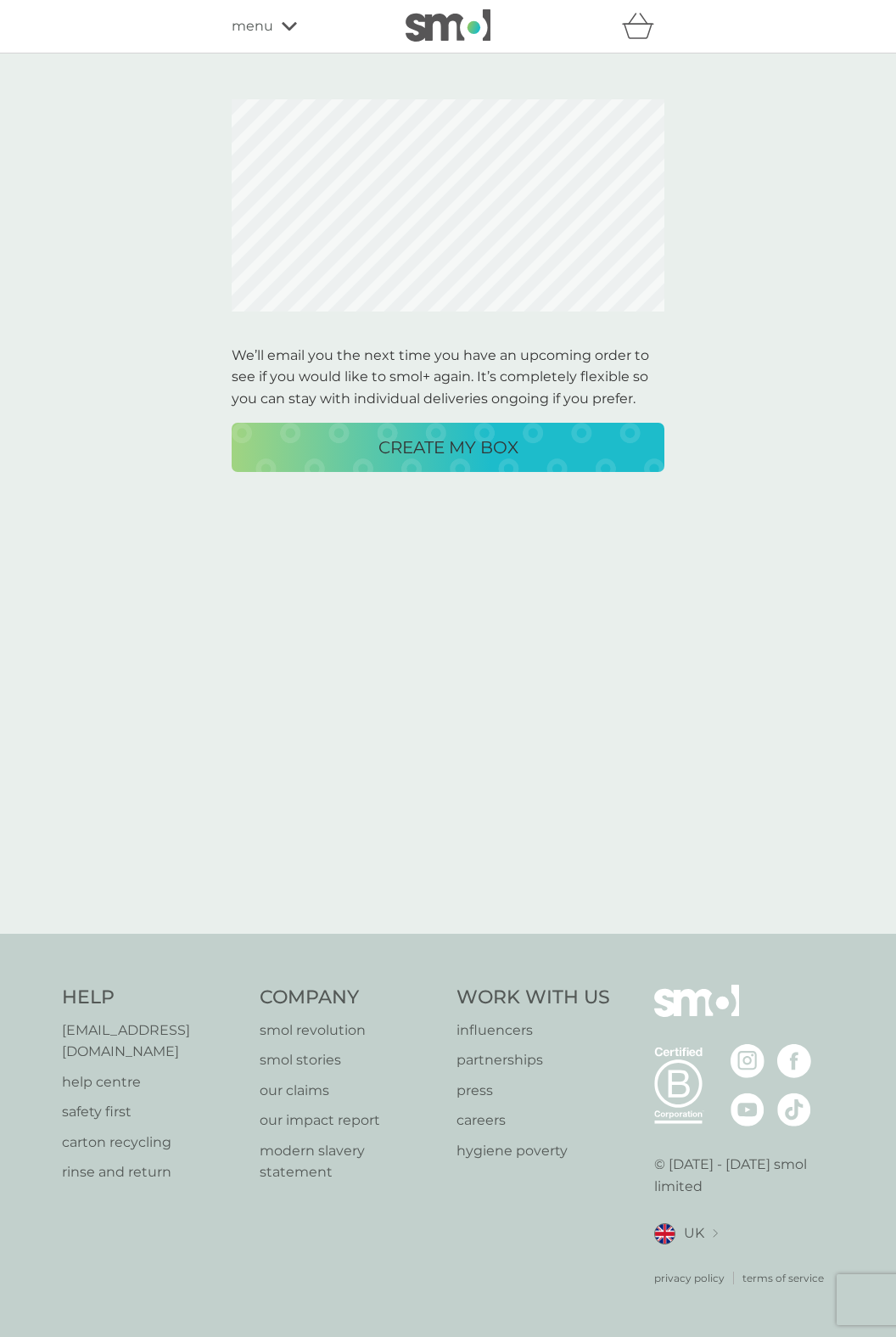 click on "CREATE MY BOX" at bounding box center [448, 447] 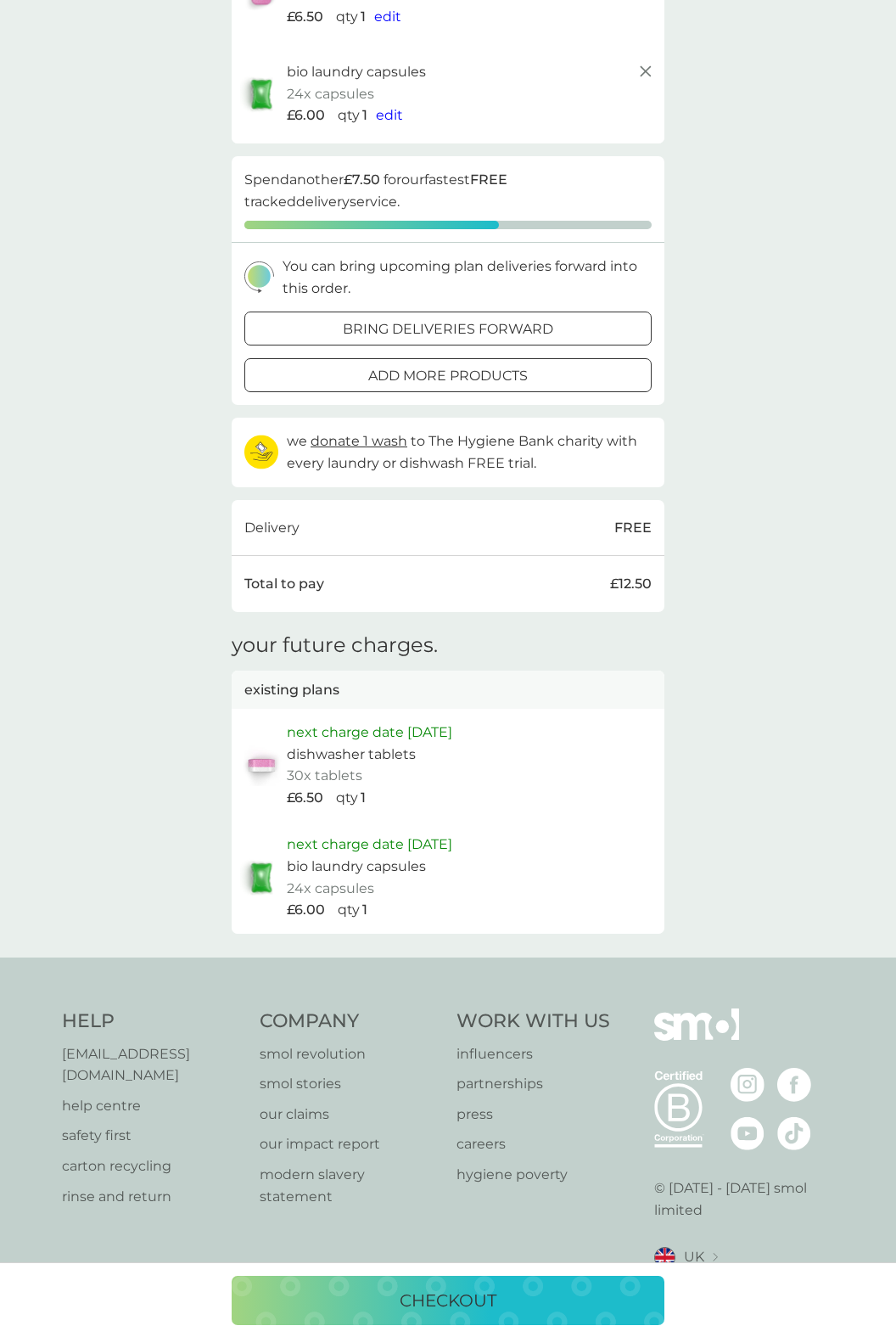 scroll, scrollTop: 211, scrollLeft: 0, axis: vertical 